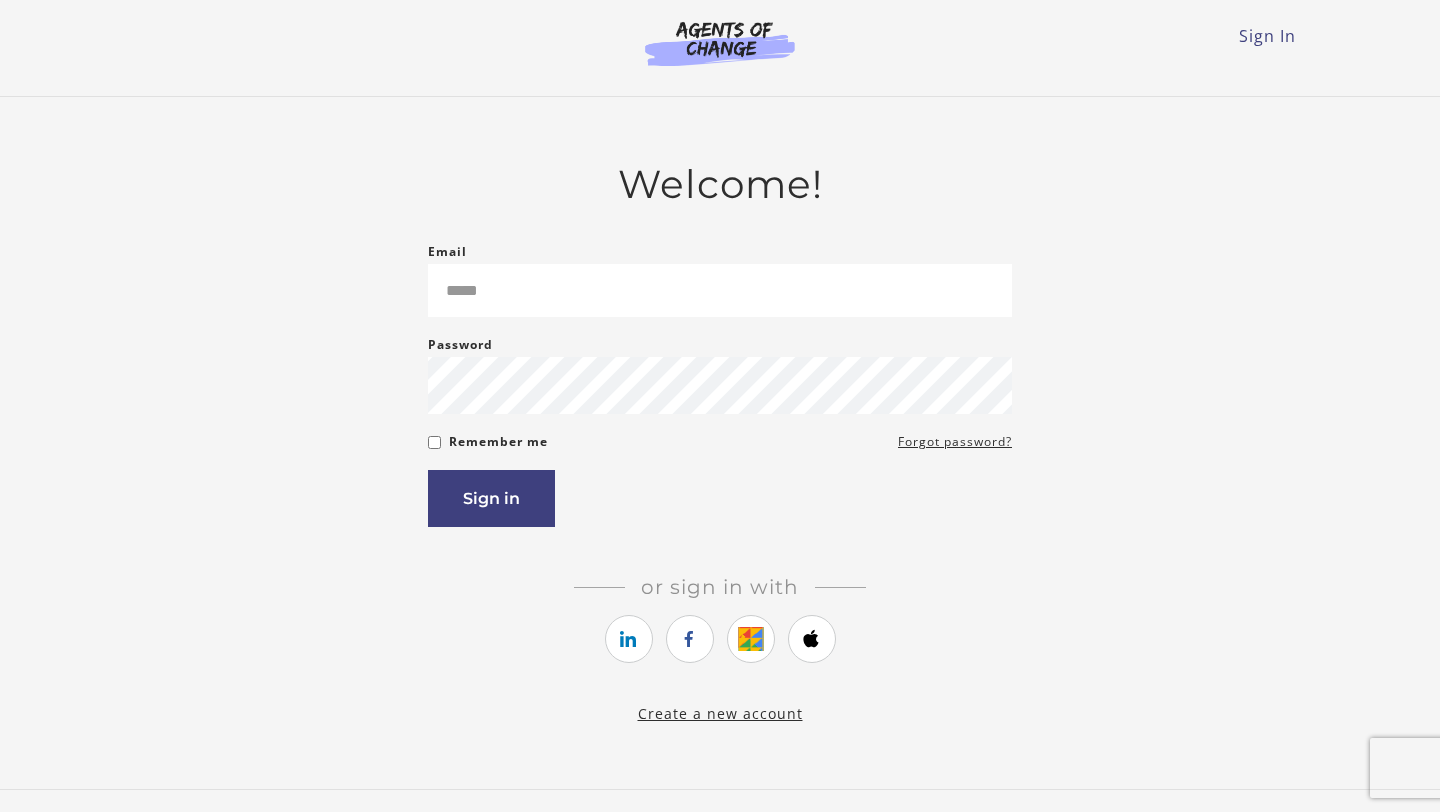 scroll, scrollTop: 0, scrollLeft: 0, axis: both 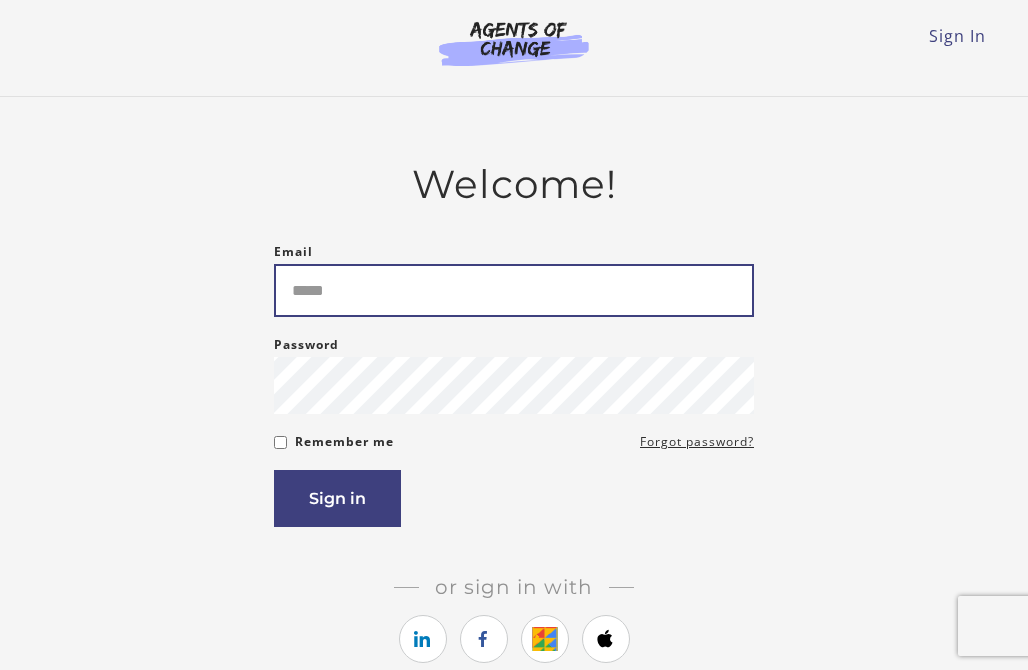 paste on "**********" 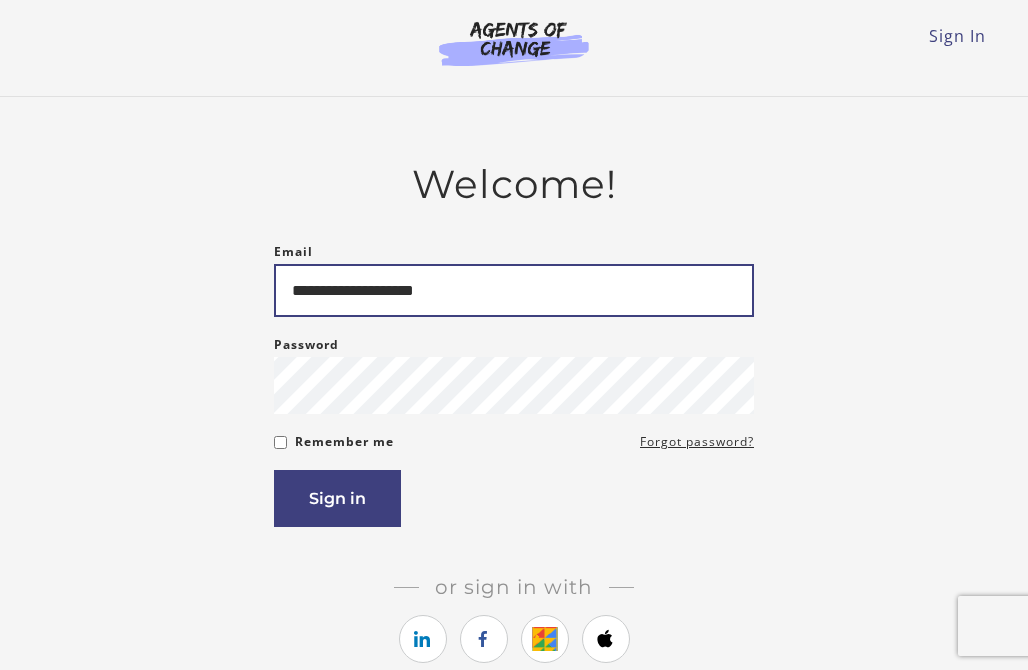 type on "**********" 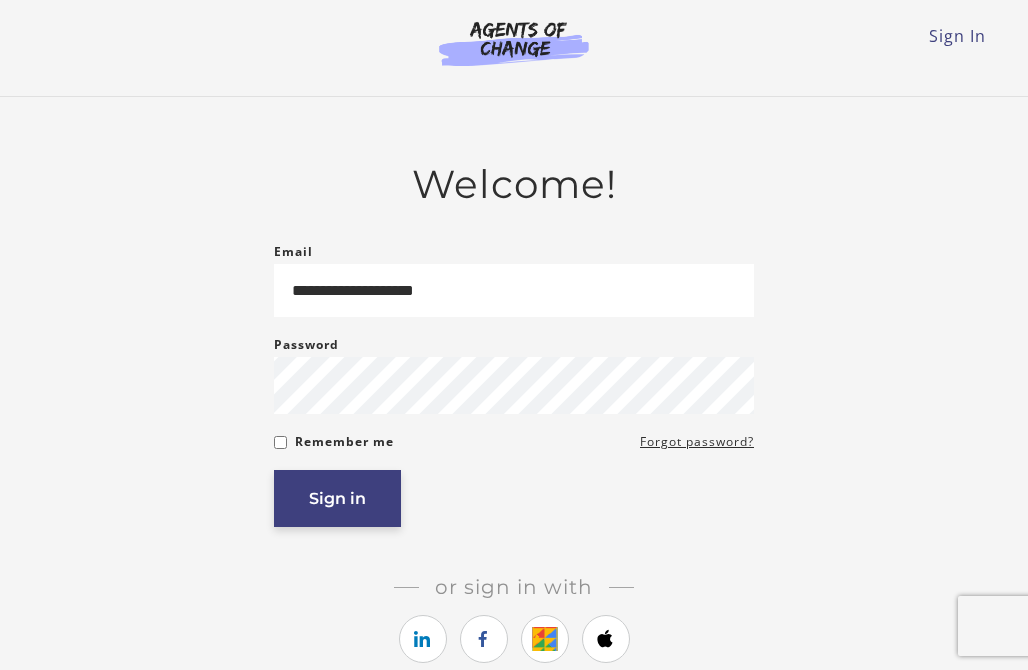 click on "Sign in" at bounding box center [337, 498] 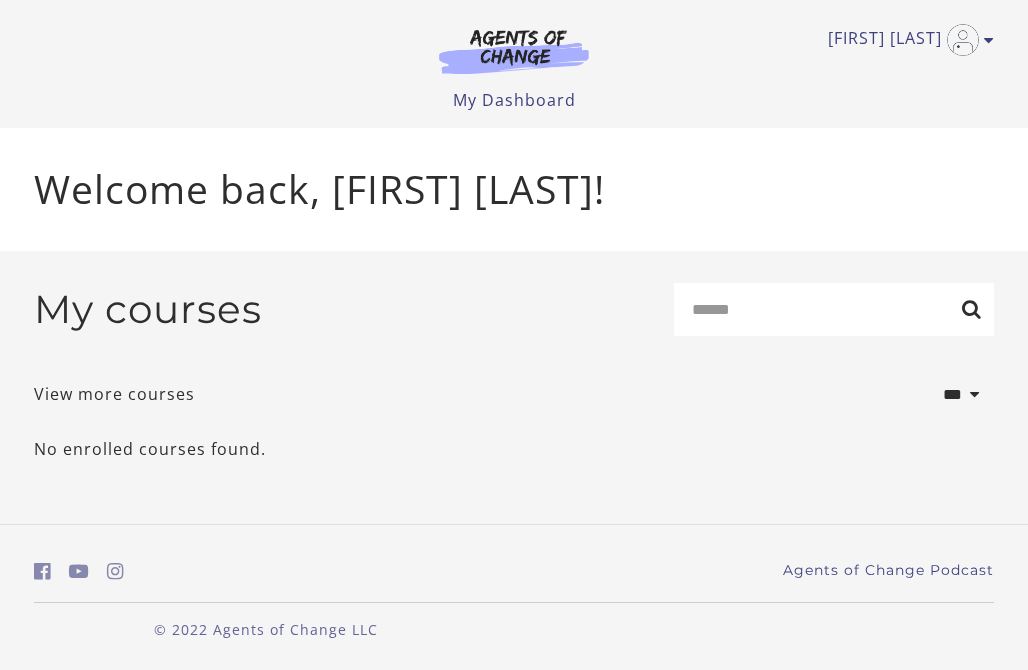 scroll, scrollTop: 0, scrollLeft: 0, axis: both 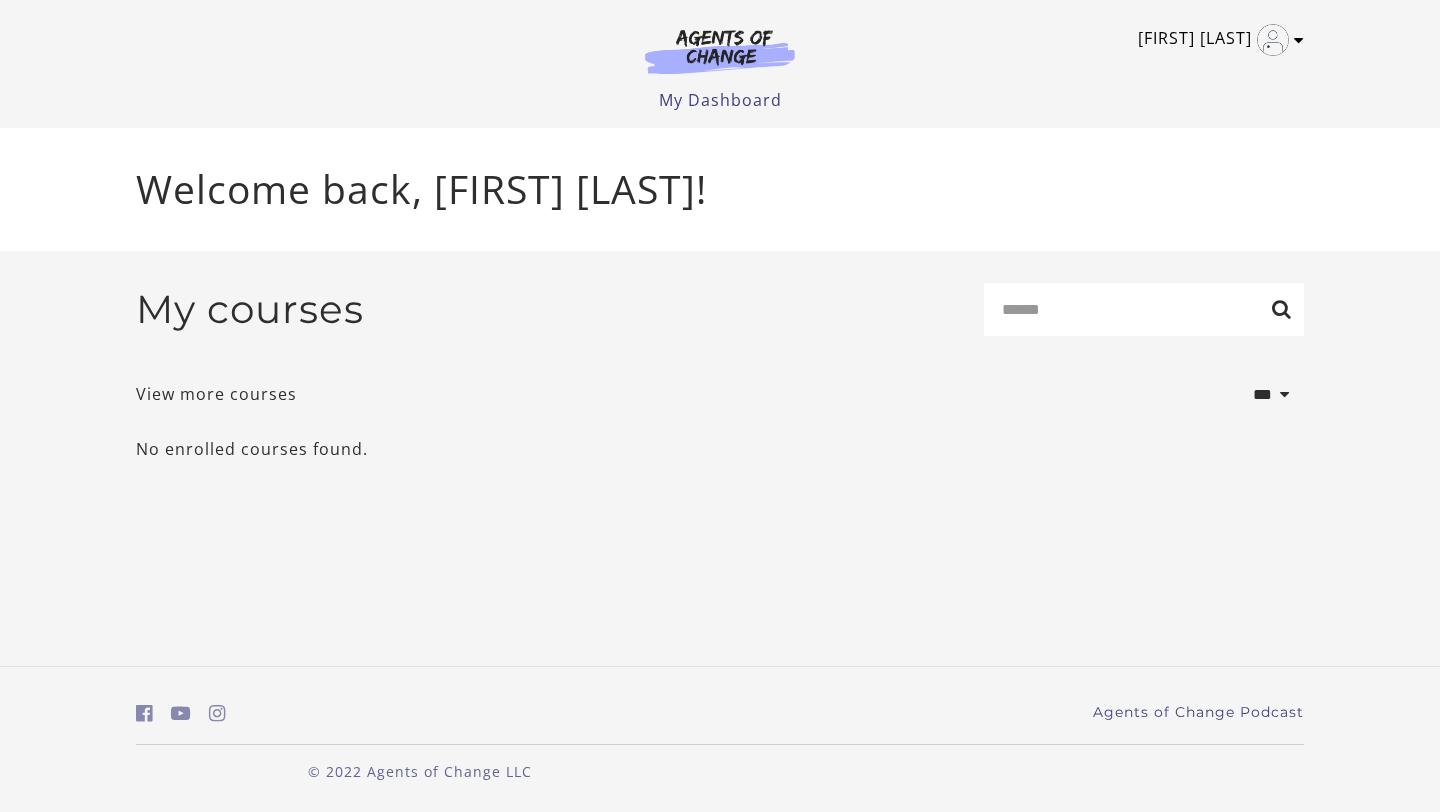 click on "[FIRST] [LAST]" at bounding box center (1216, 40) 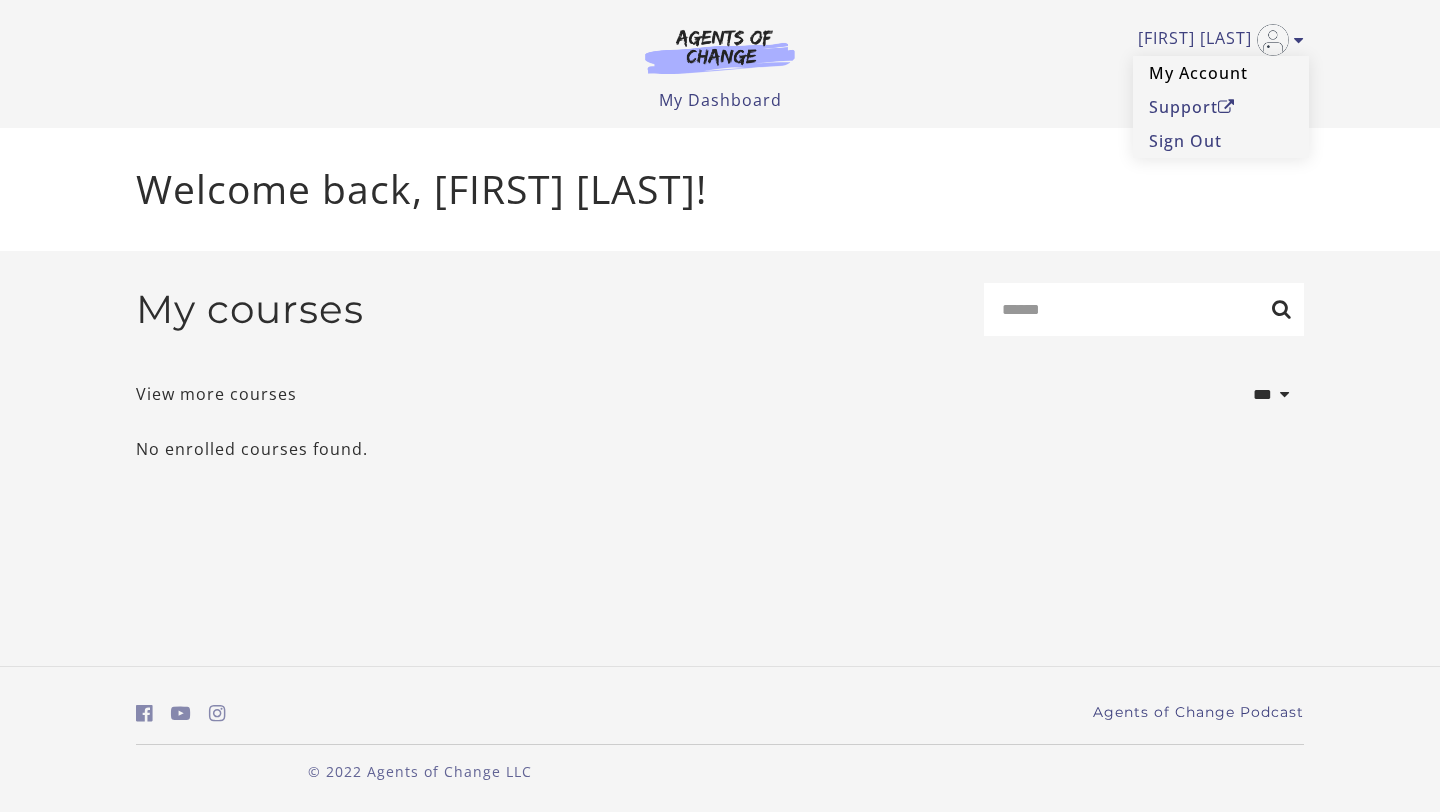 click on "My Account" at bounding box center [1221, 73] 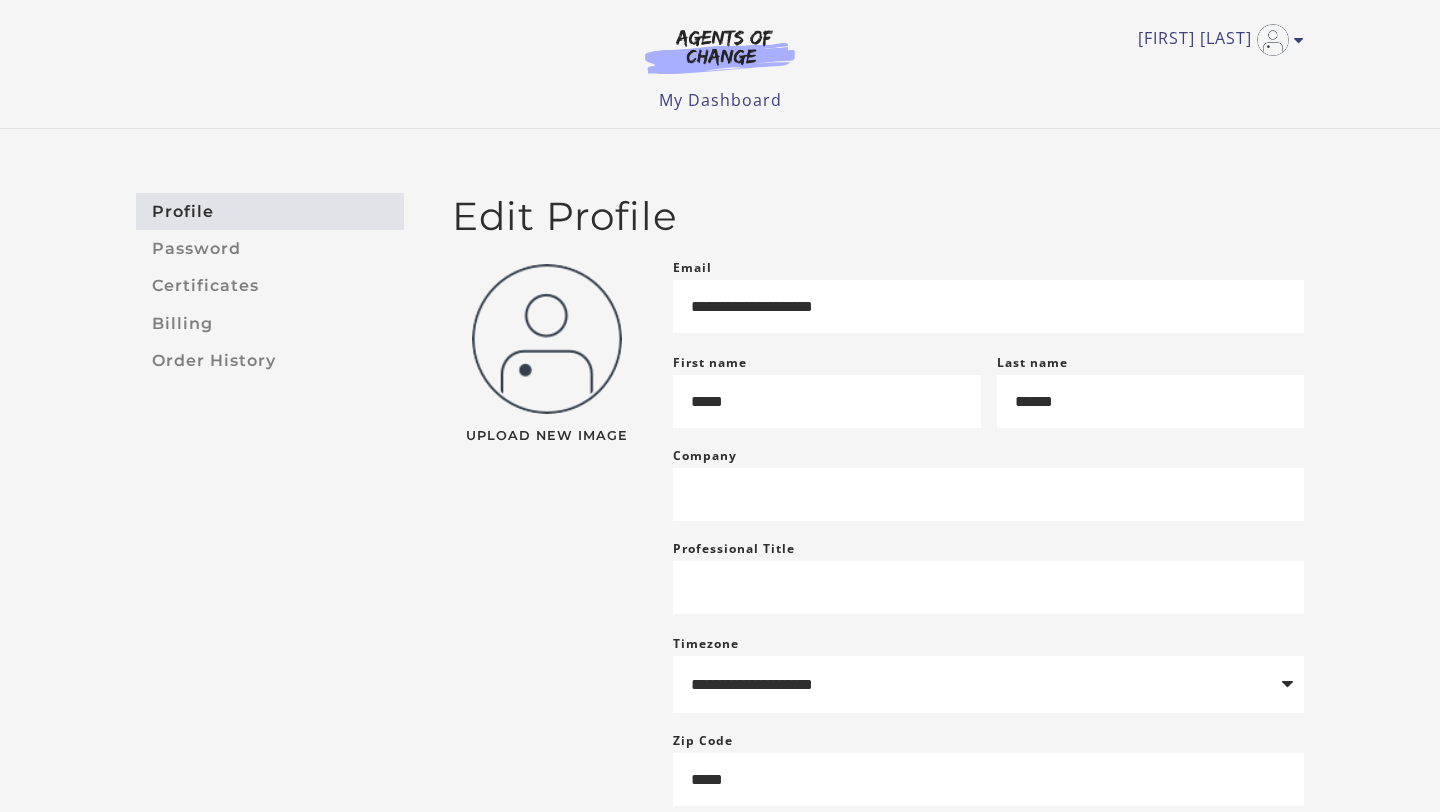 scroll, scrollTop: 0, scrollLeft: 0, axis: both 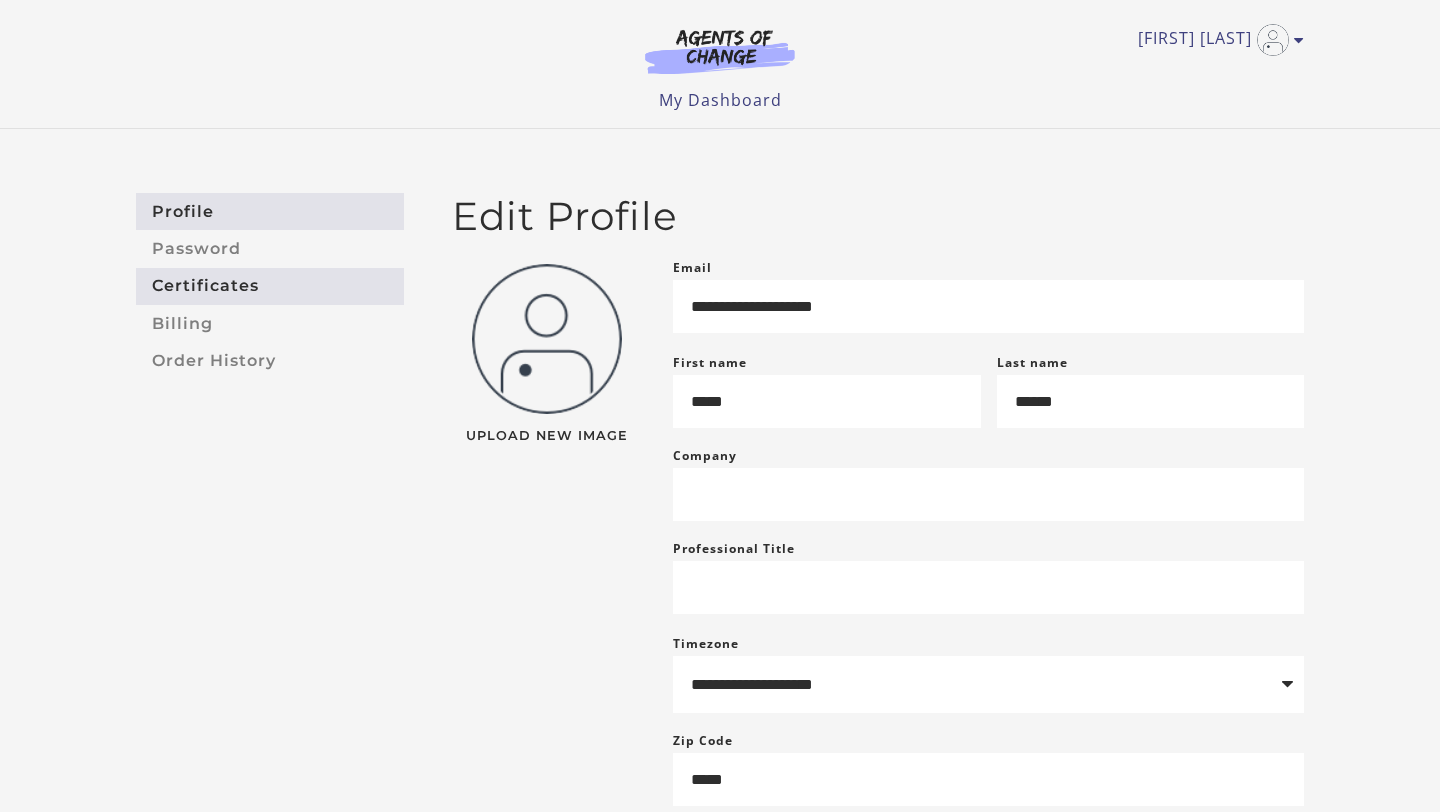 click on "Certificates" at bounding box center (270, 286) 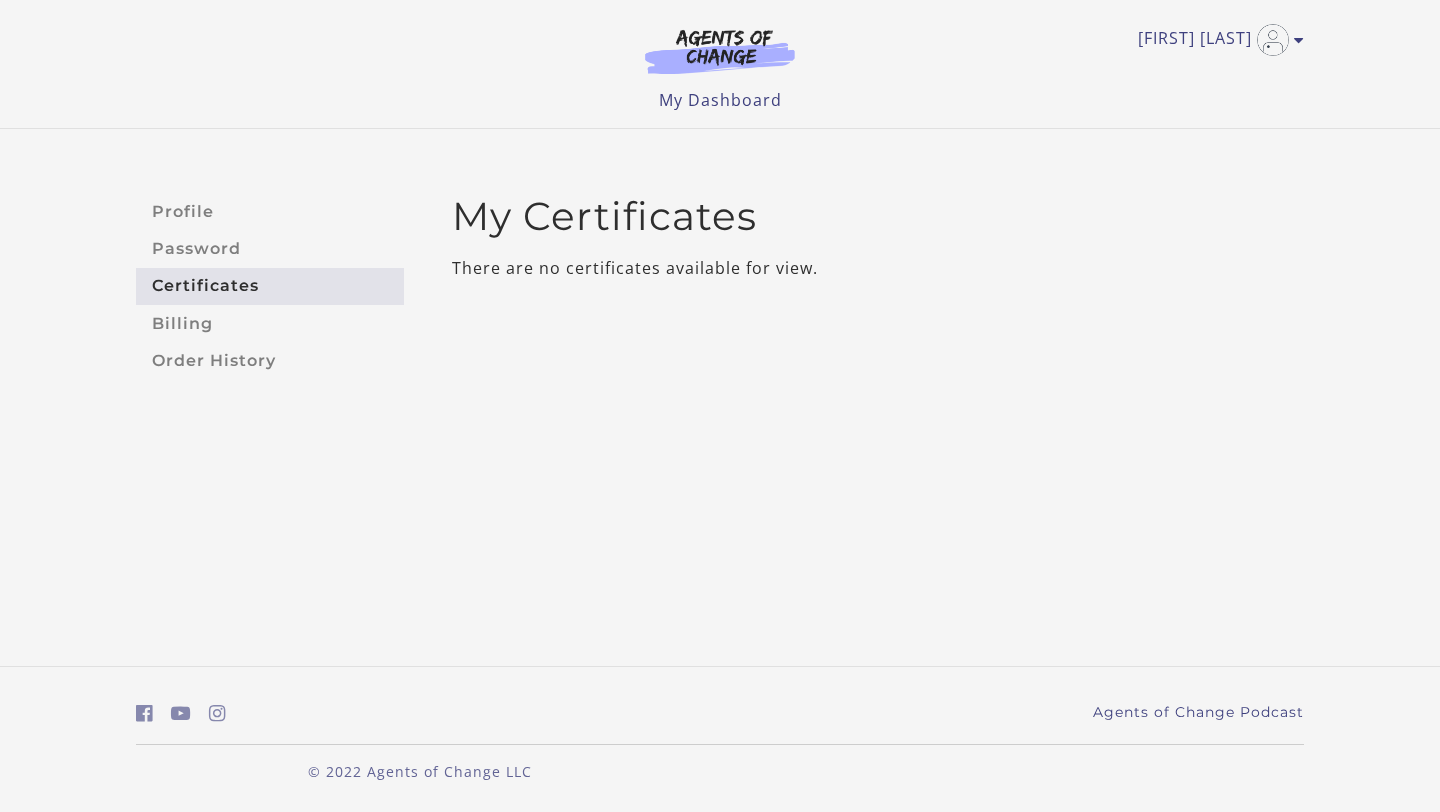 scroll, scrollTop: 0, scrollLeft: 0, axis: both 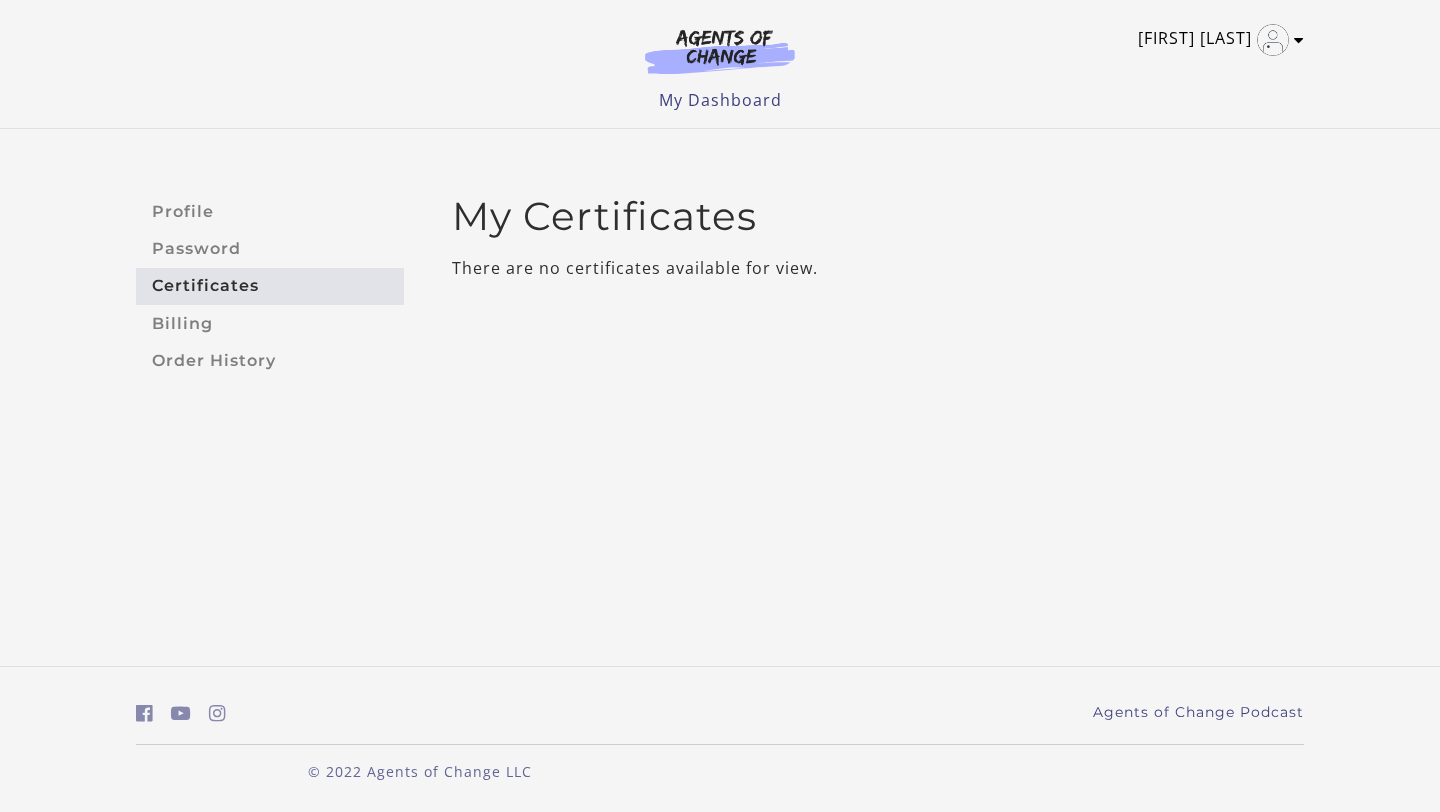 click on "[FIRST] [LAST]" at bounding box center [1216, 40] 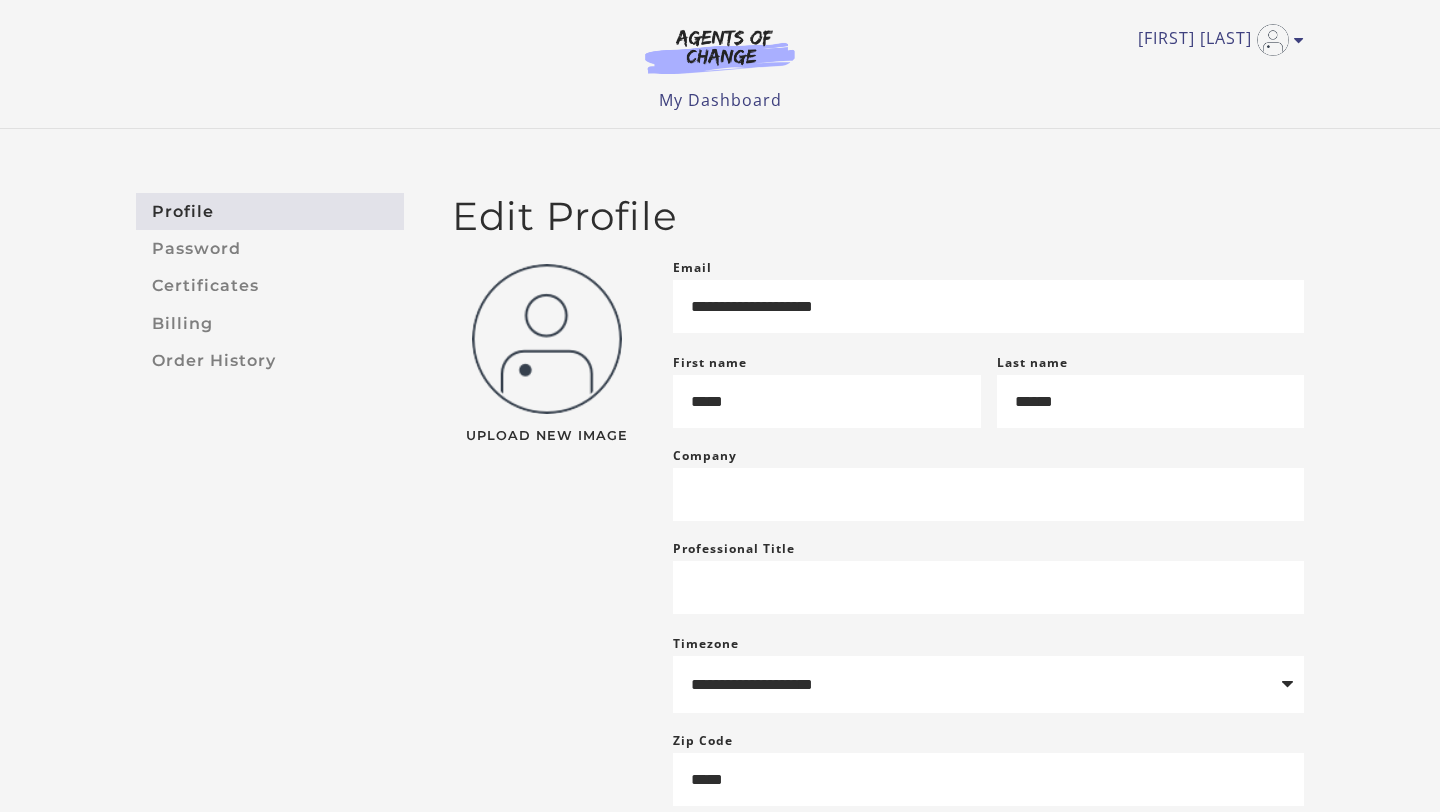 scroll, scrollTop: 0, scrollLeft: 0, axis: both 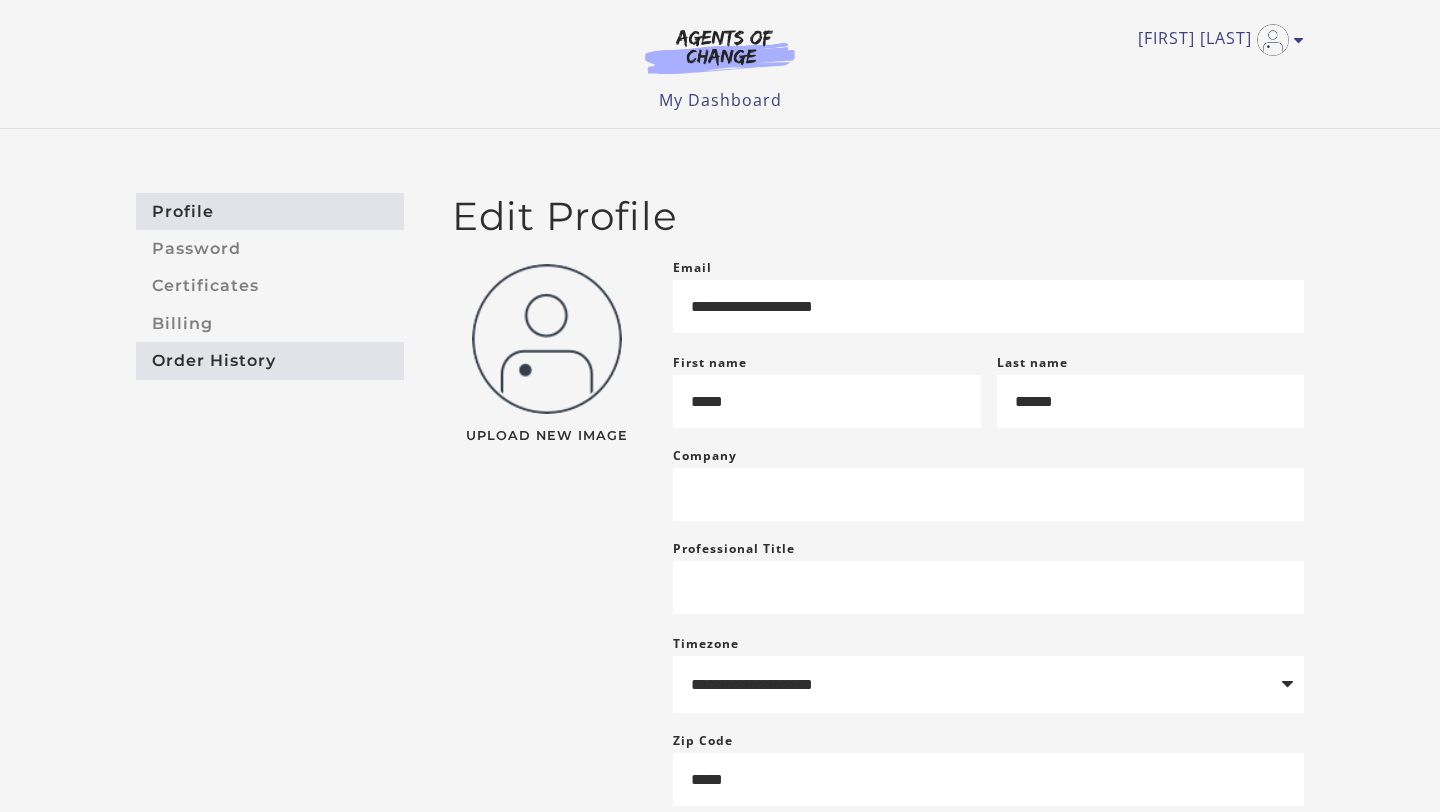 click on "Order History" at bounding box center [270, 360] 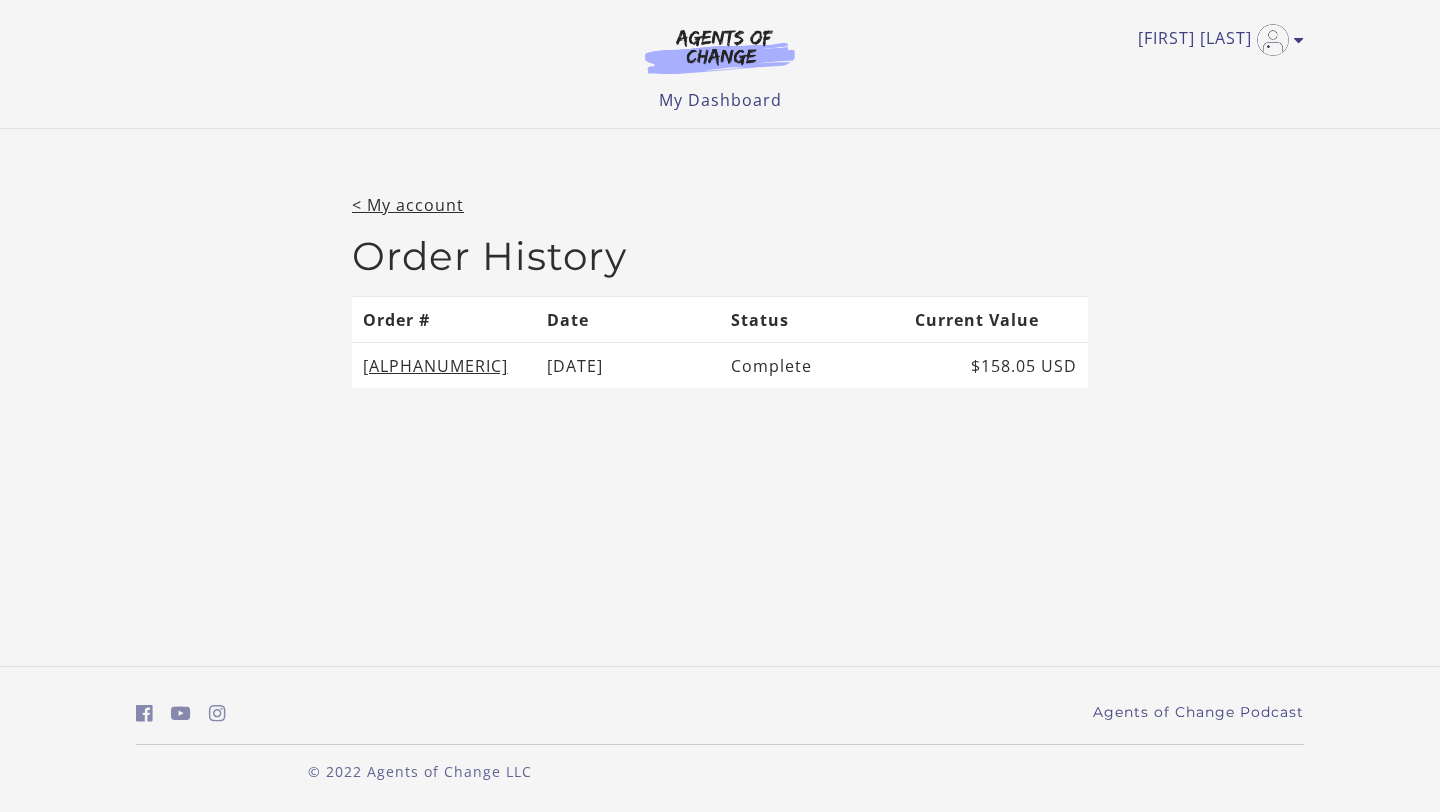 scroll, scrollTop: 0, scrollLeft: 0, axis: both 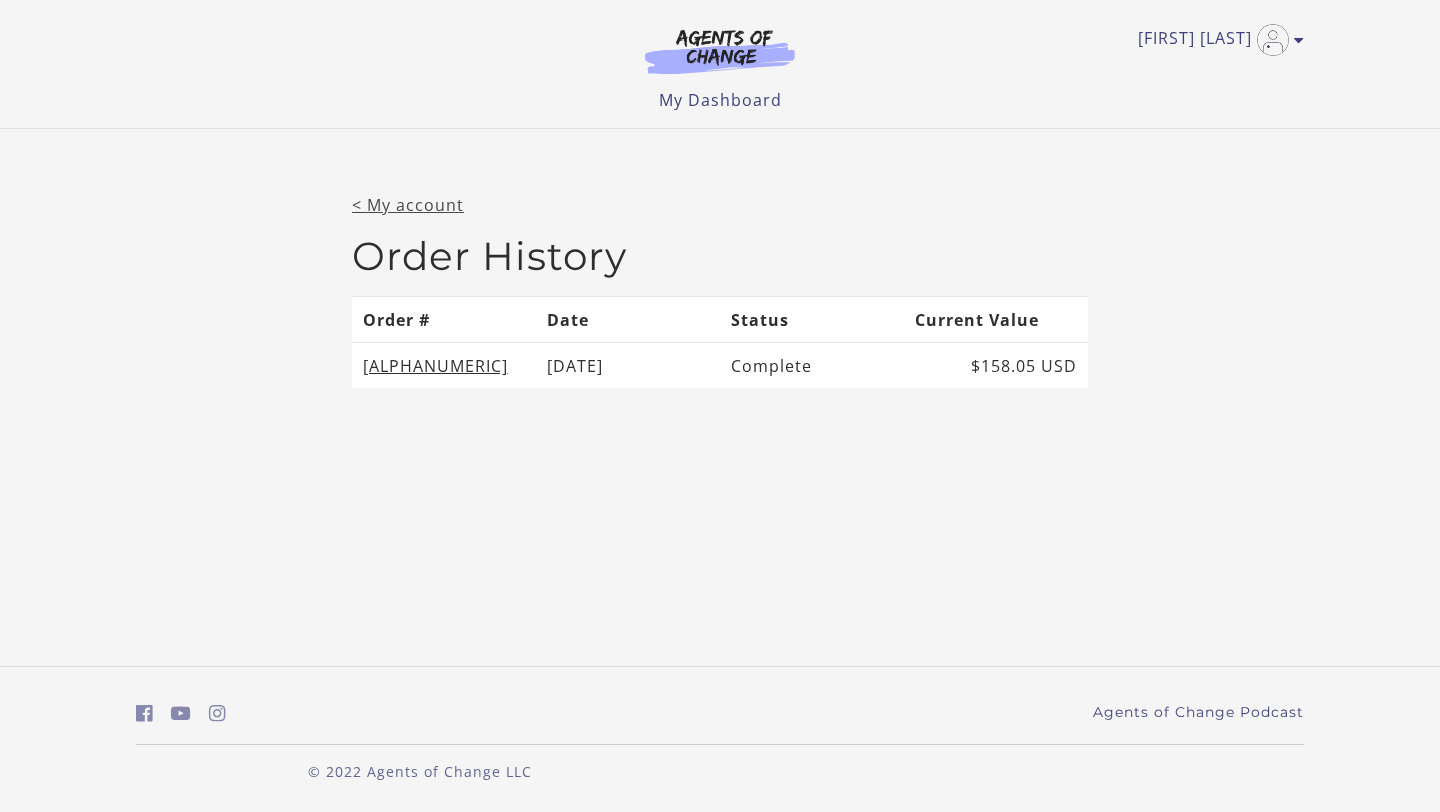 click on "< My account" at bounding box center (408, 205) 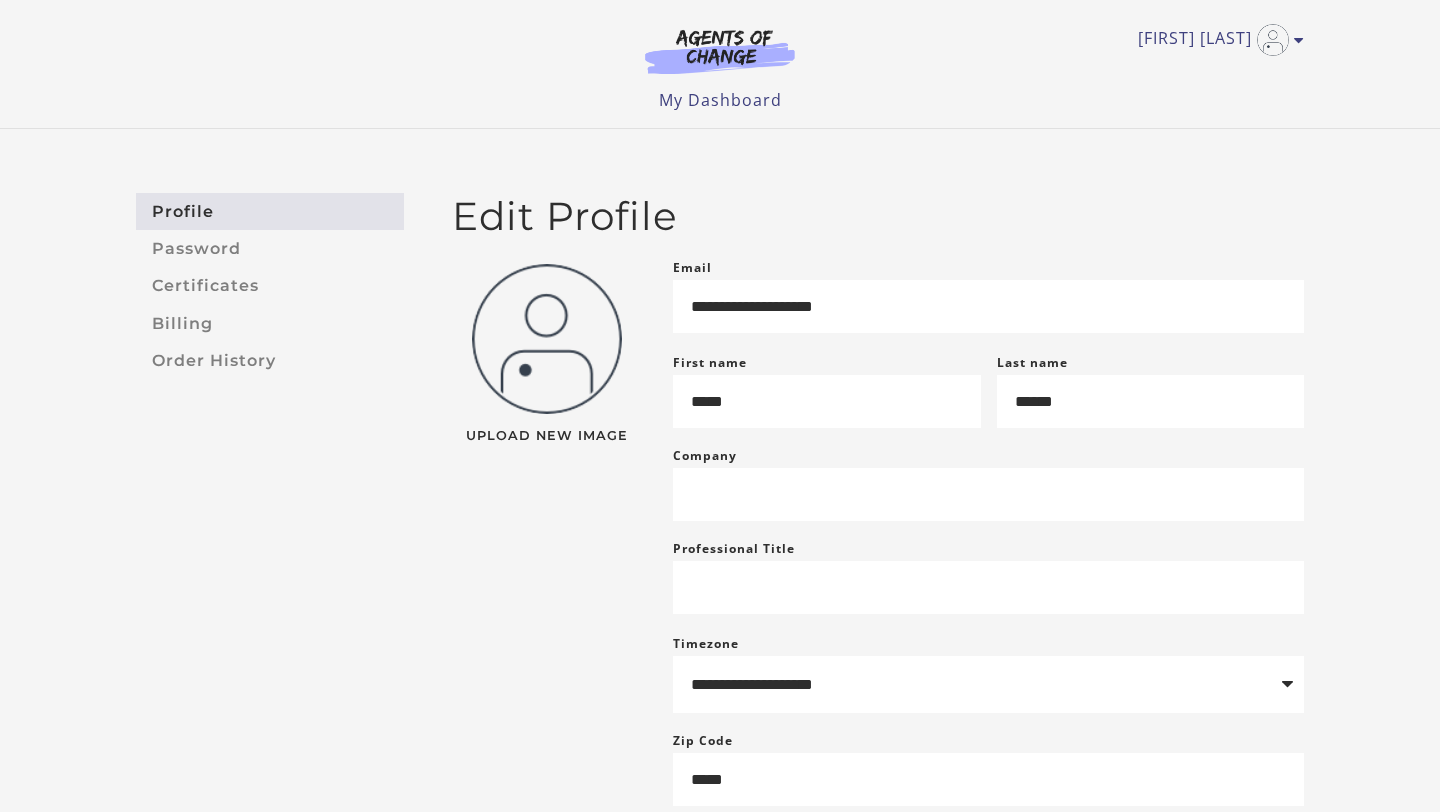 scroll, scrollTop: 0, scrollLeft: 0, axis: both 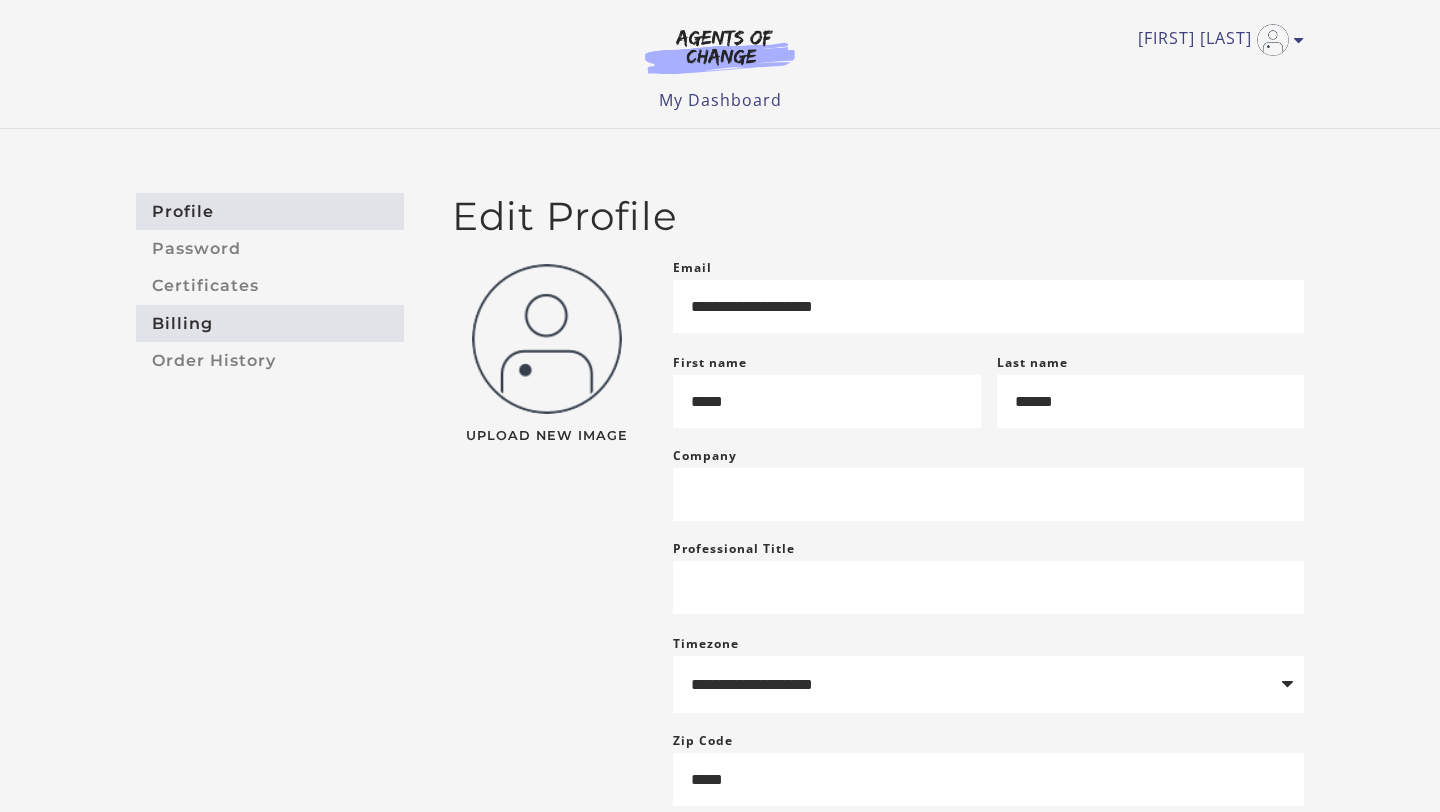 click on "Billing" at bounding box center [270, 323] 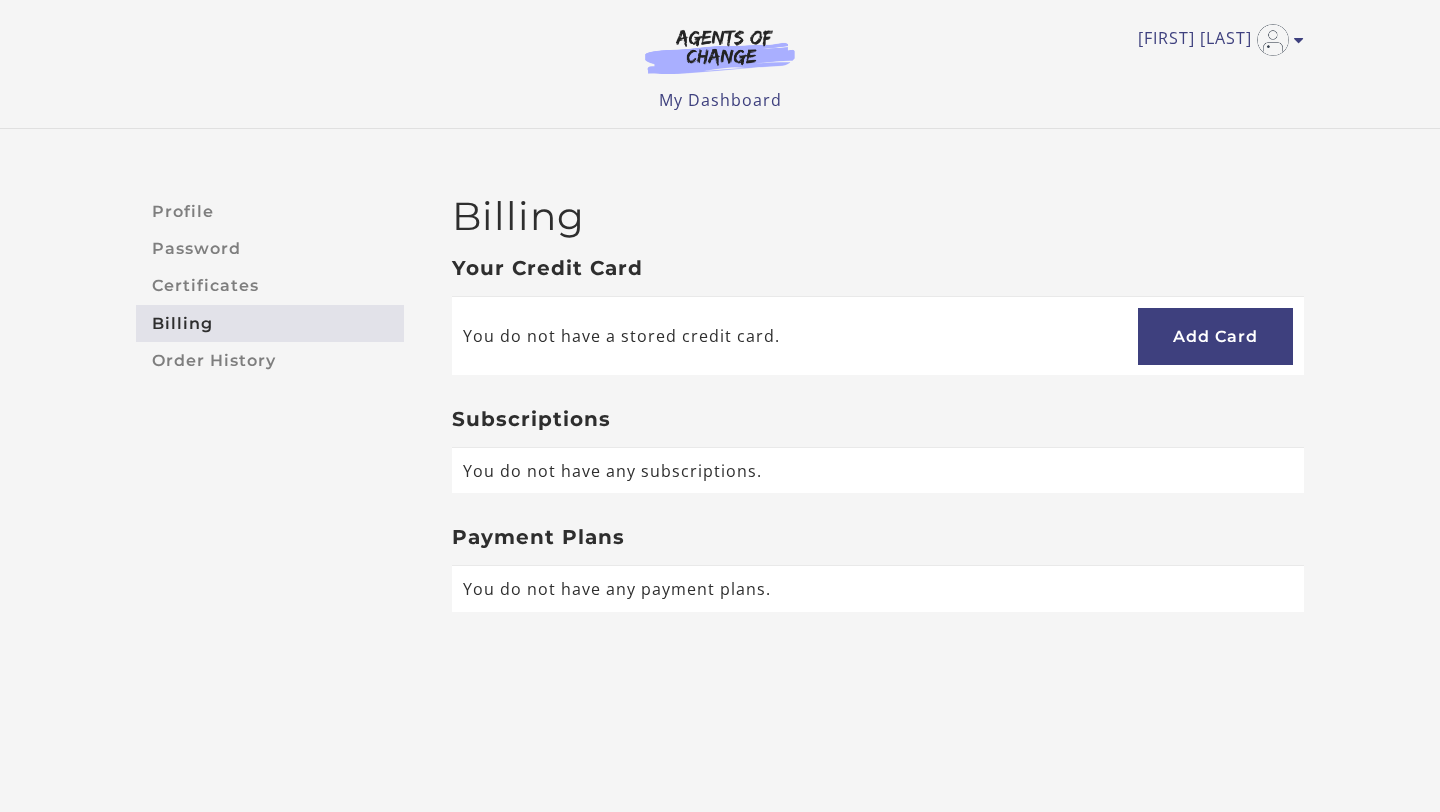 scroll, scrollTop: 0, scrollLeft: 0, axis: both 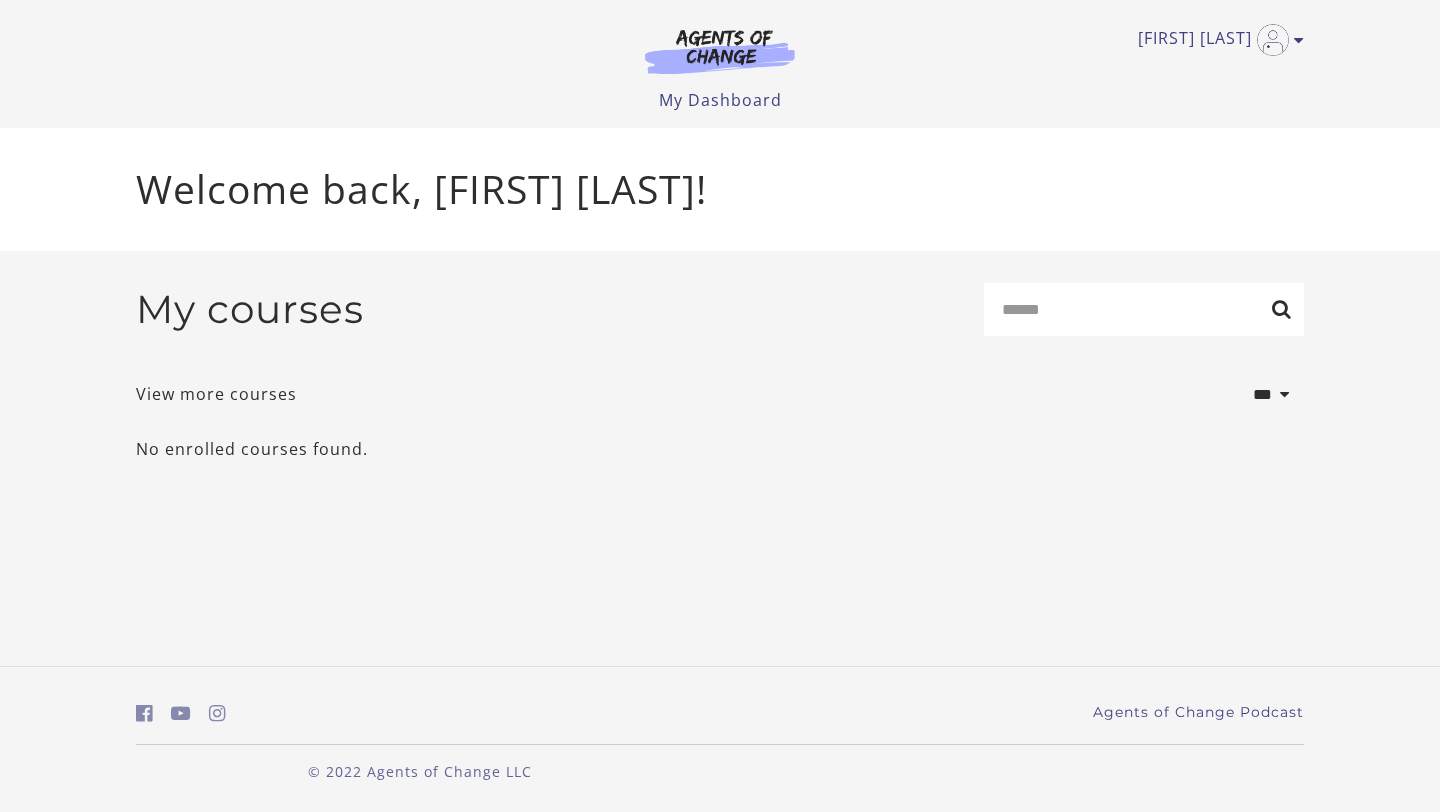 click on "**********" at bounding box center [720, 395] 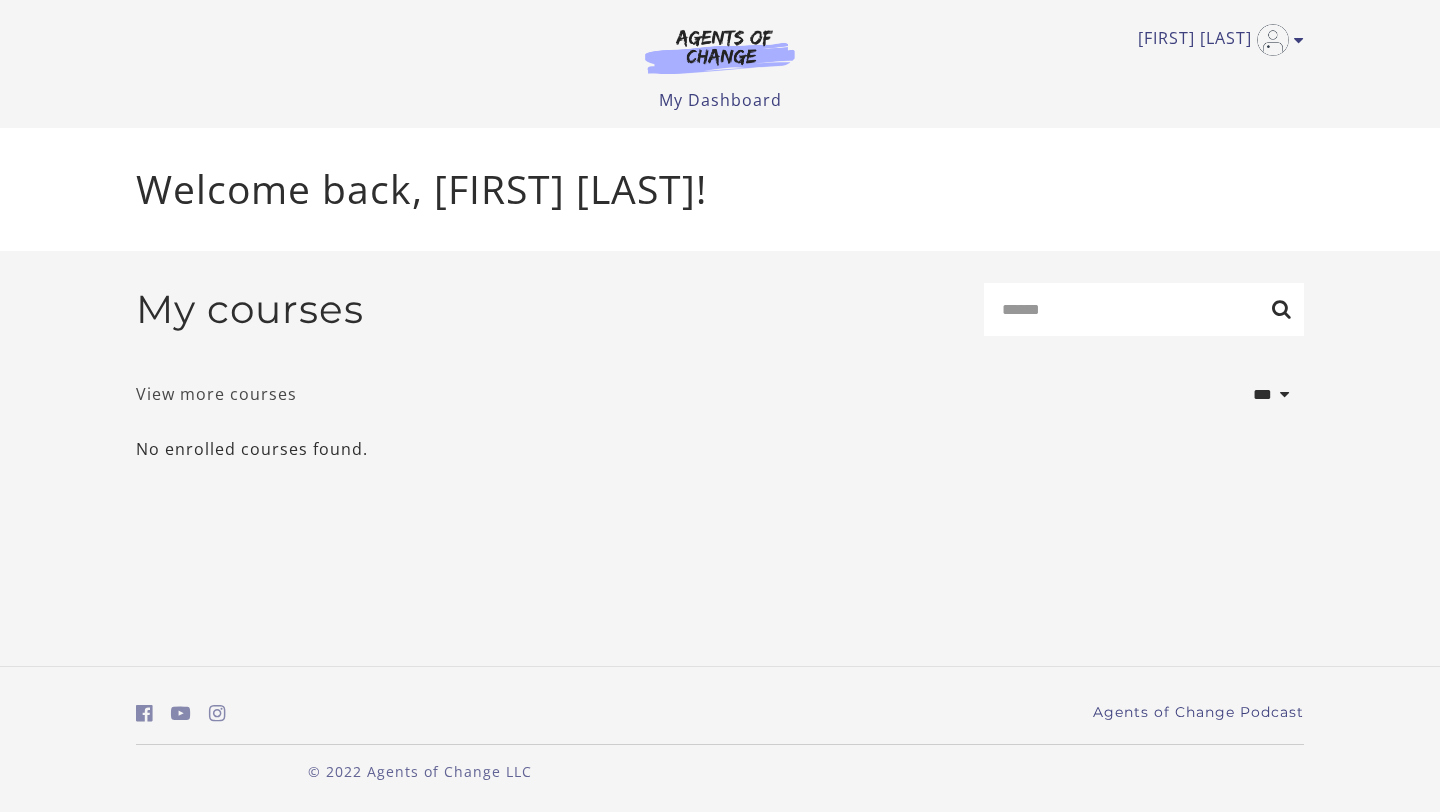 click on "View more courses" at bounding box center (216, 394) 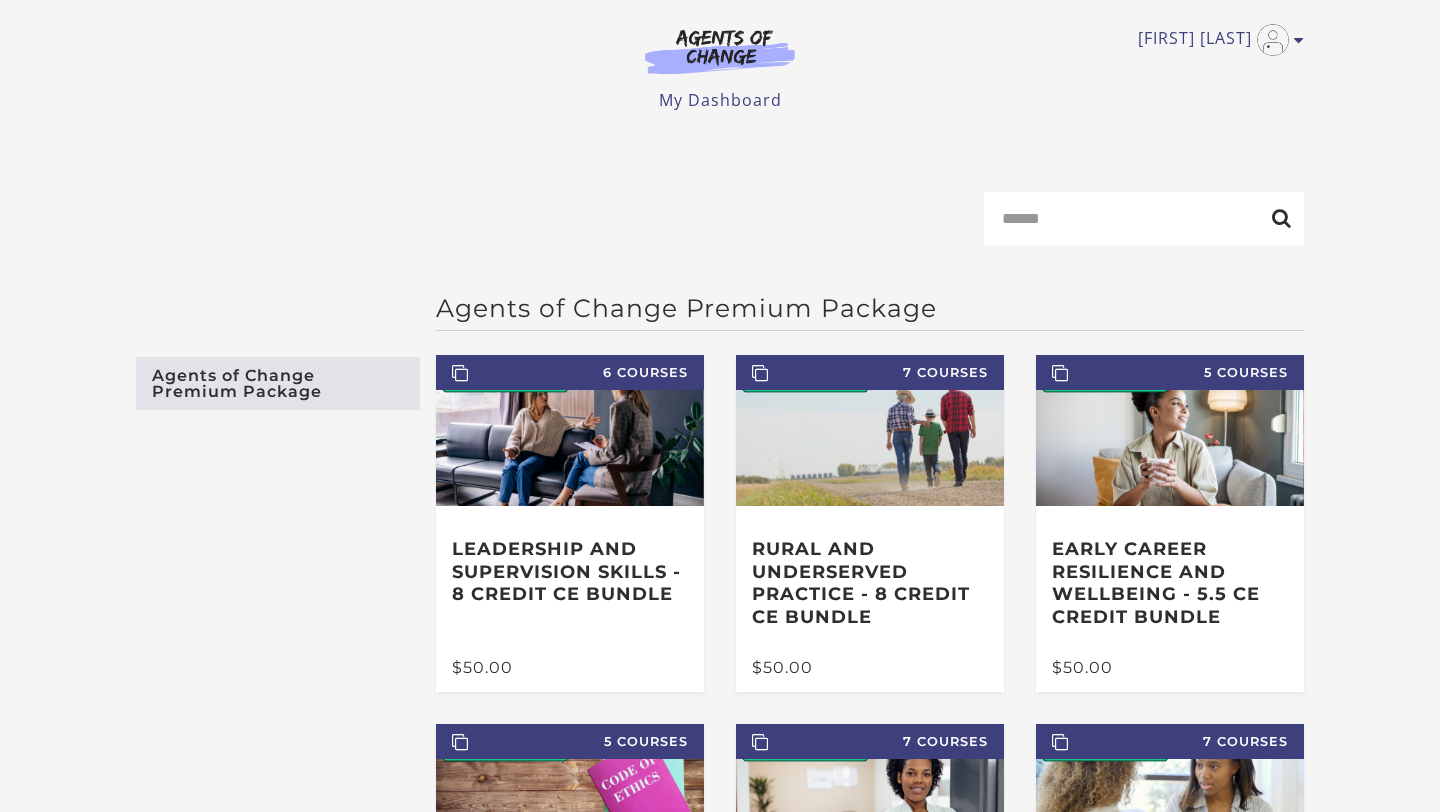 scroll, scrollTop: 0, scrollLeft: 0, axis: both 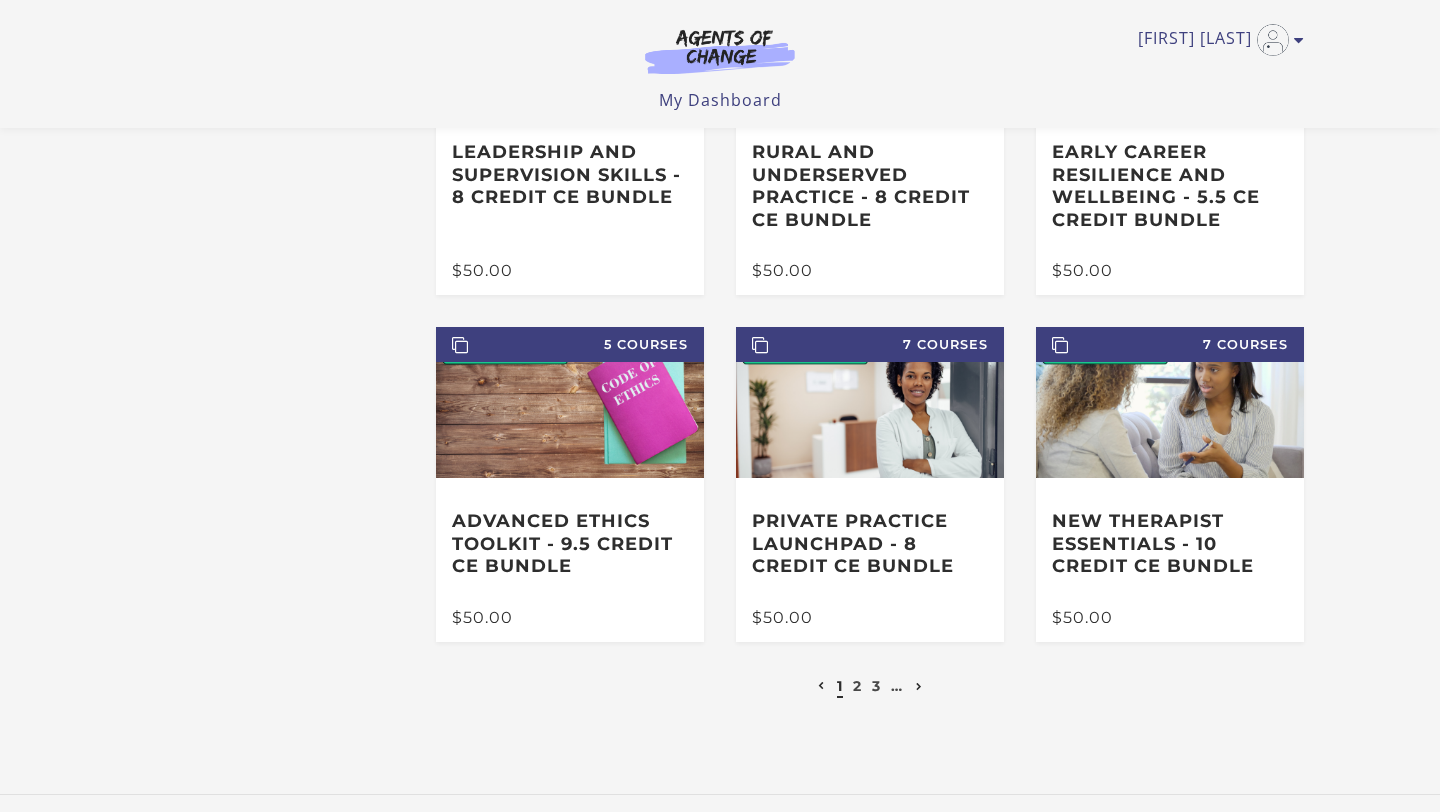 click at bounding box center (919, 686) 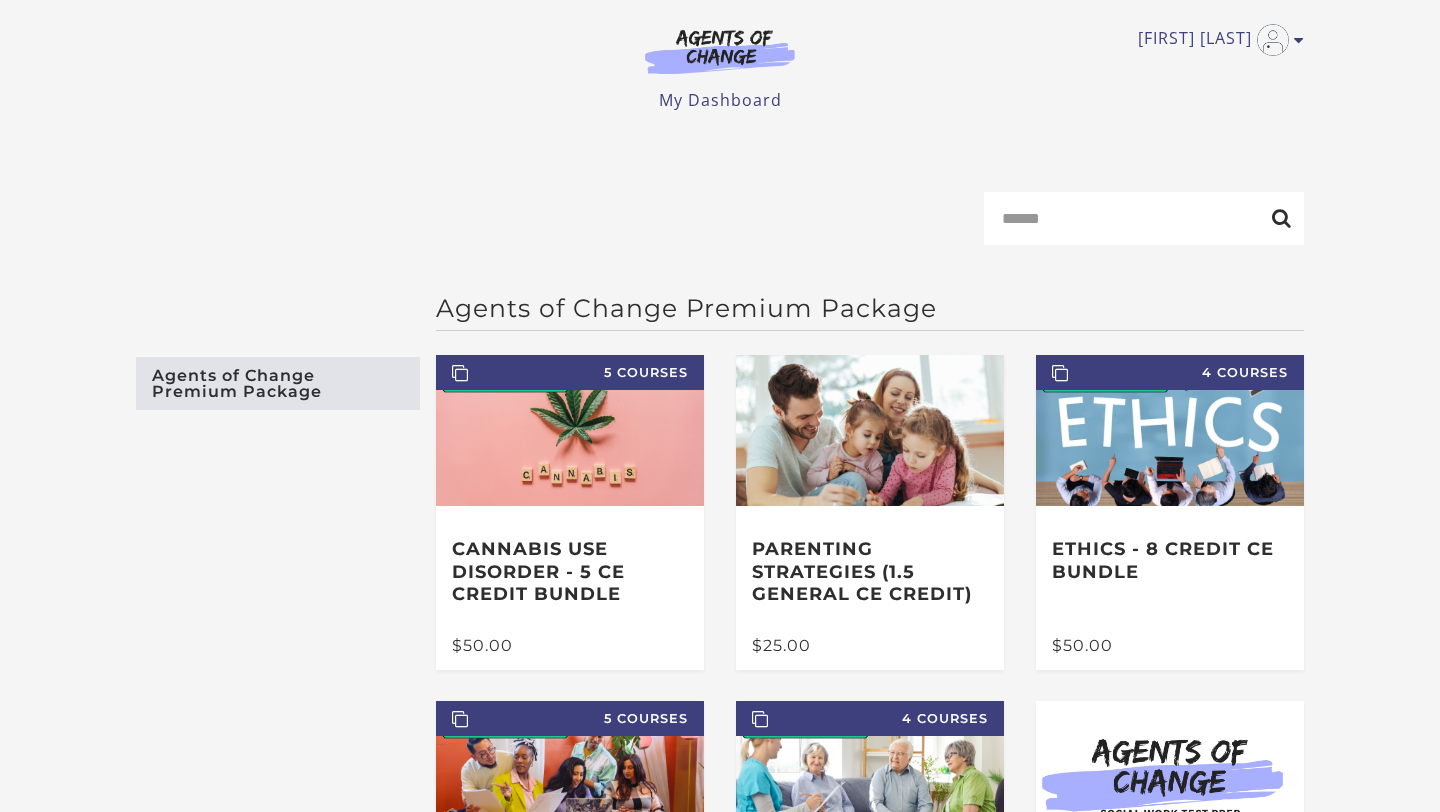 scroll, scrollTop: 0, scrollLeft: 0, axis: both 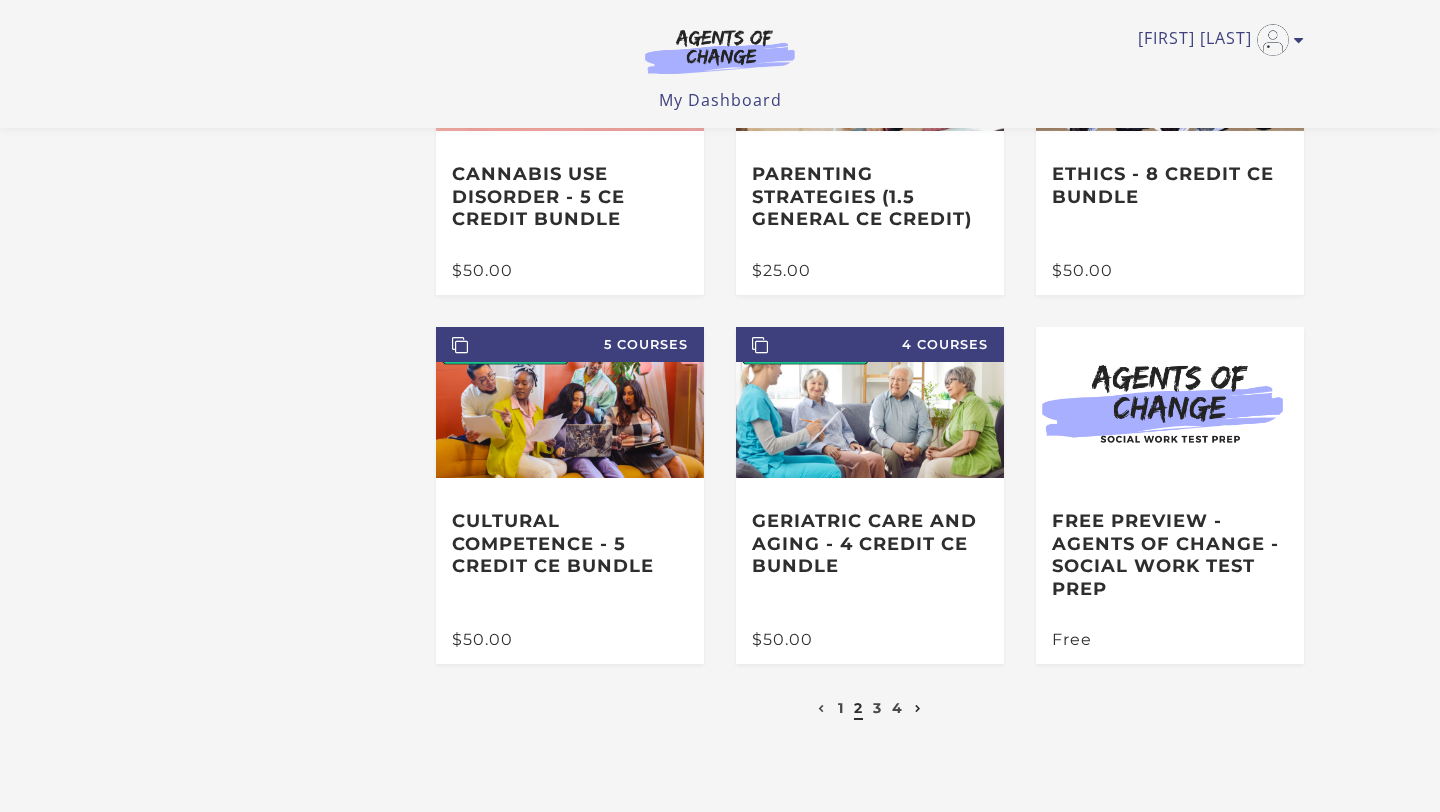 click at bounding box center (918, 709) 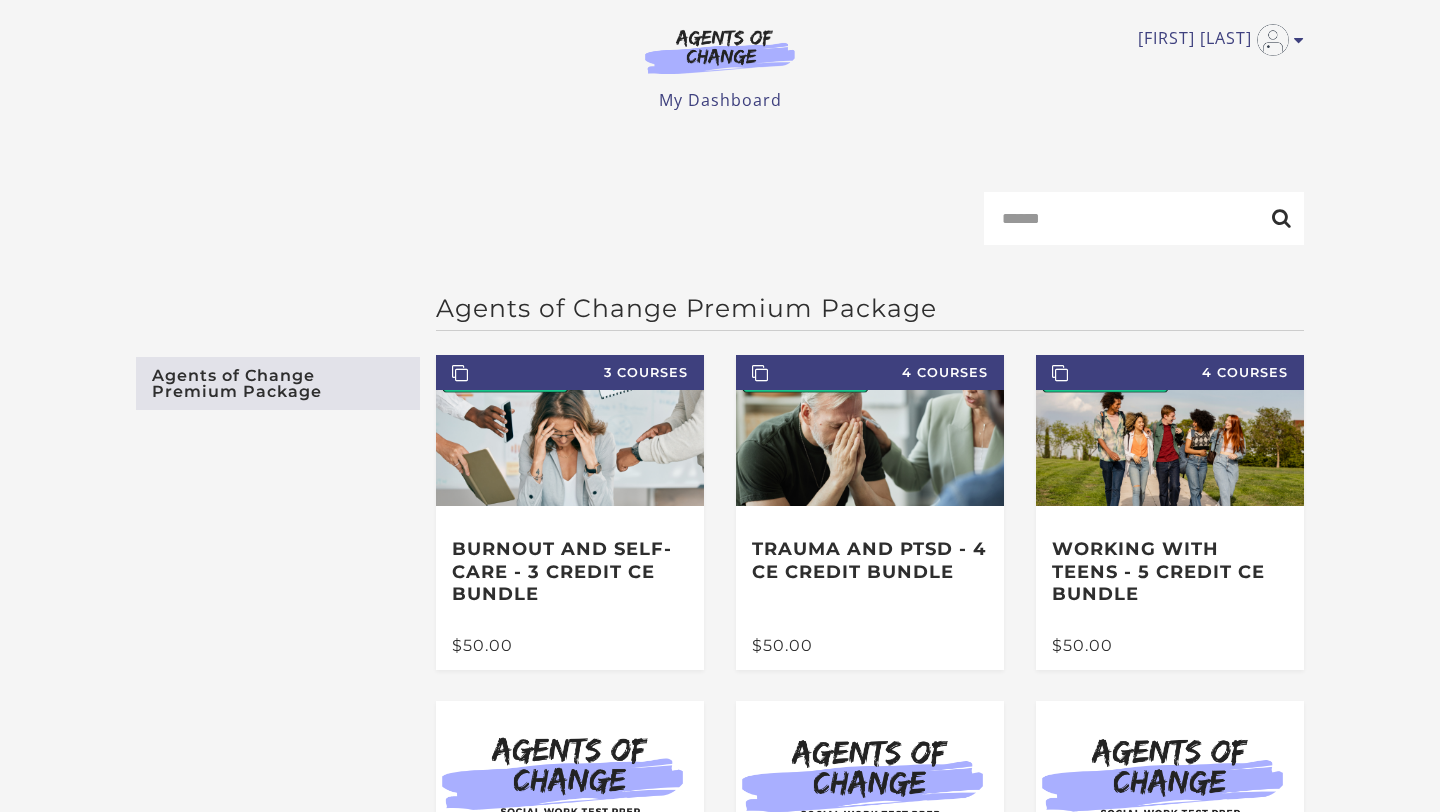 scroll, scrollTop: 0, scrollLeft: 0, axis: both 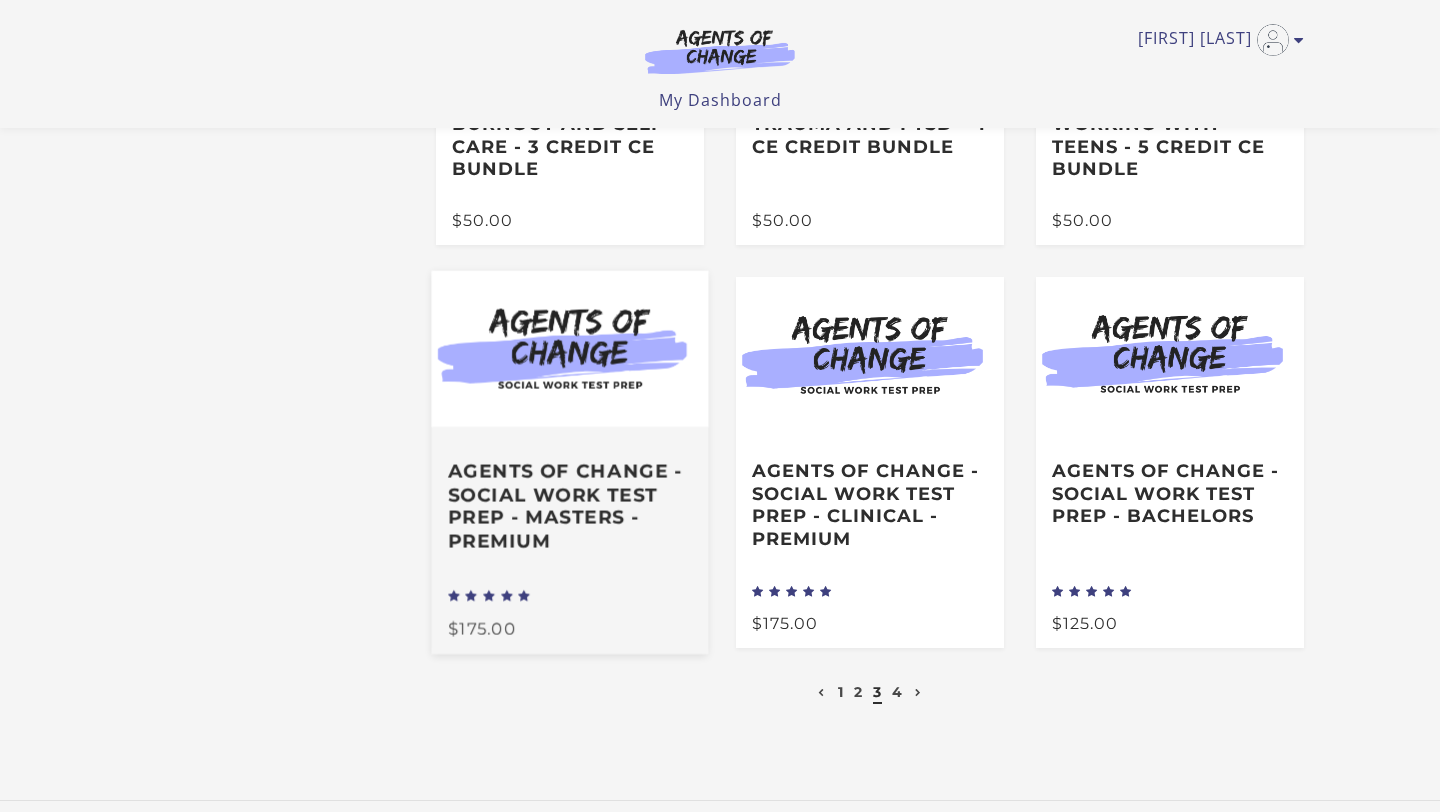 click on "Agents of Change - Social Work Test Prep - MASTERS - PREMIUM" at bounding box center (570, 505) 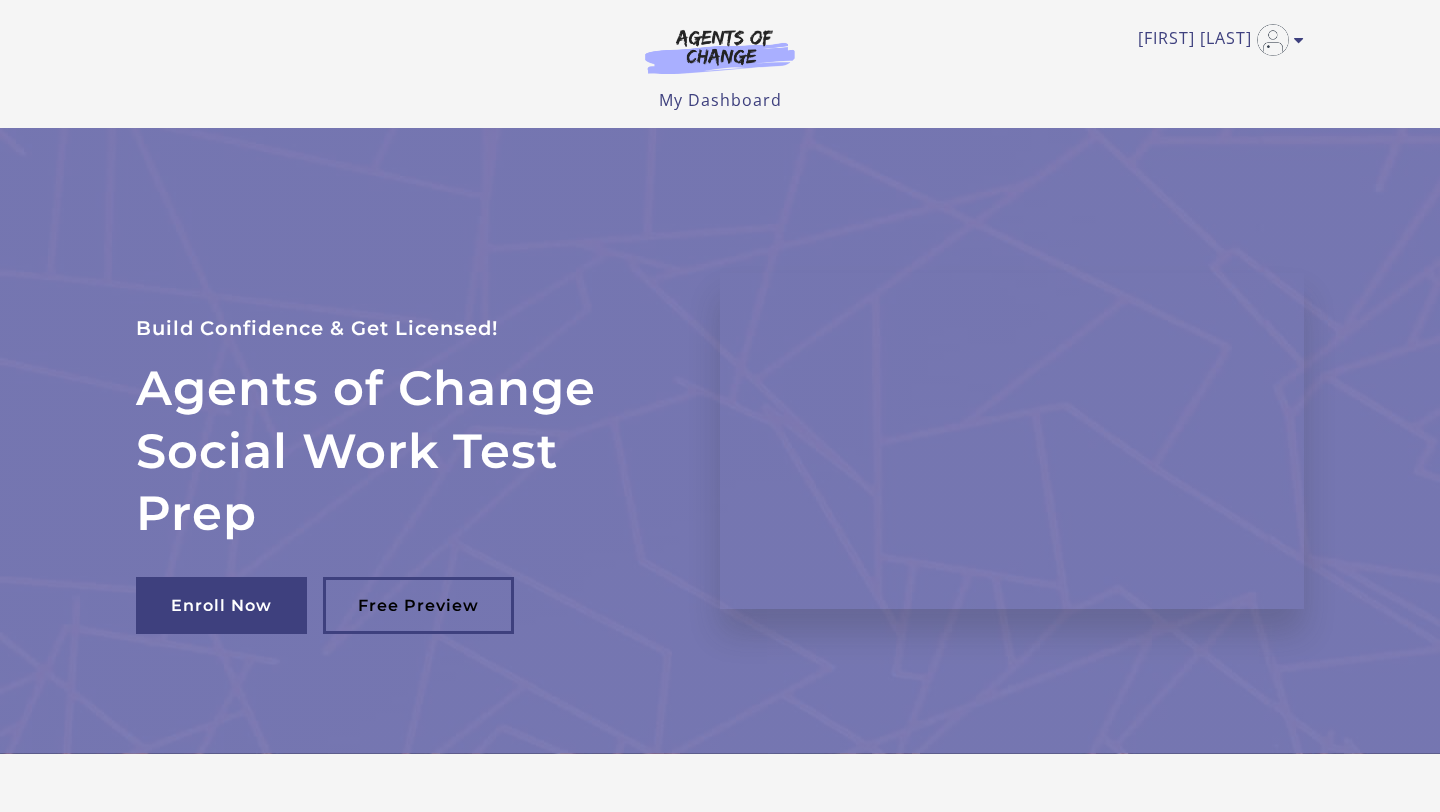 scroll, scrollTop: 0, scrollLeft: 0, axis: both 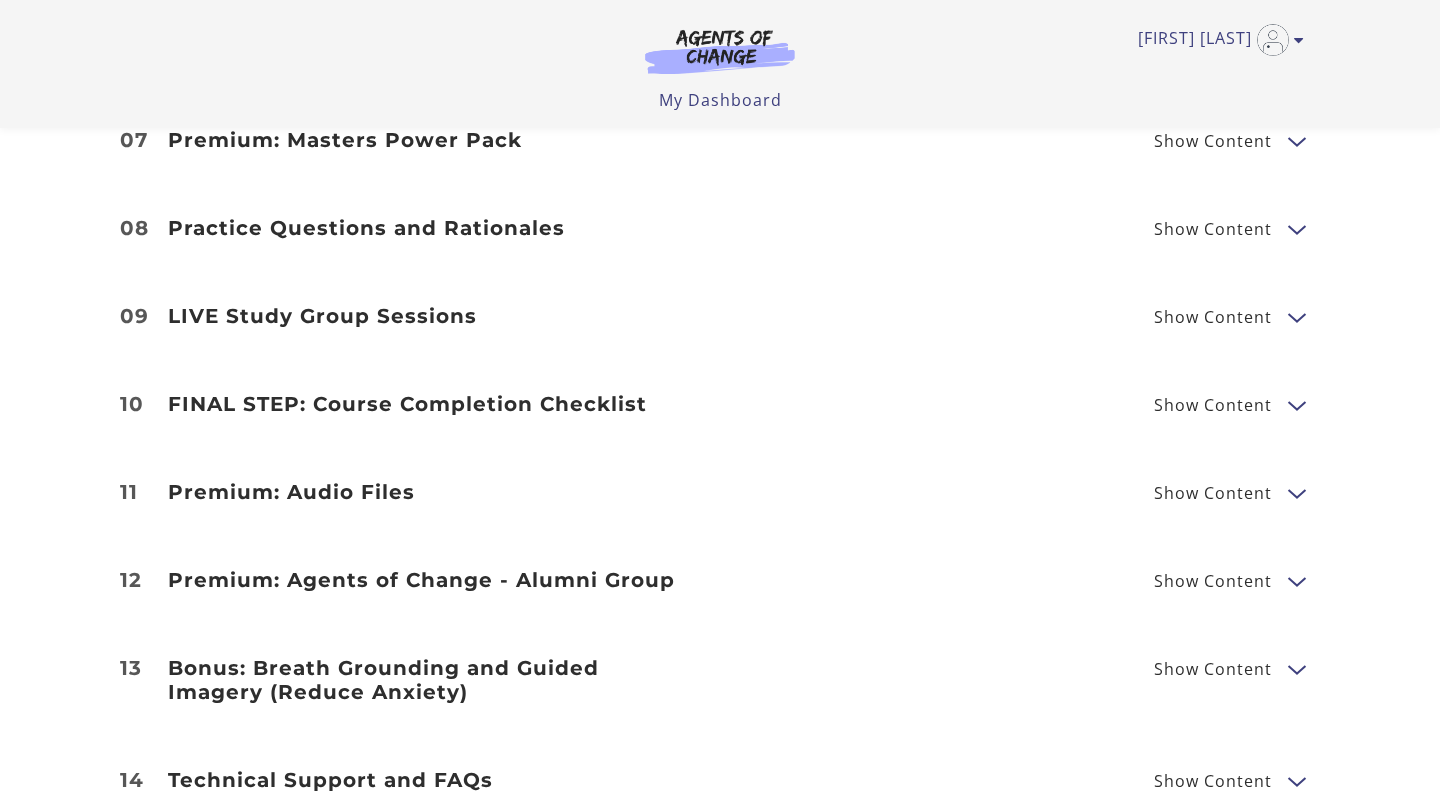 click on "Show Content" at bounding box center [1213, 493] 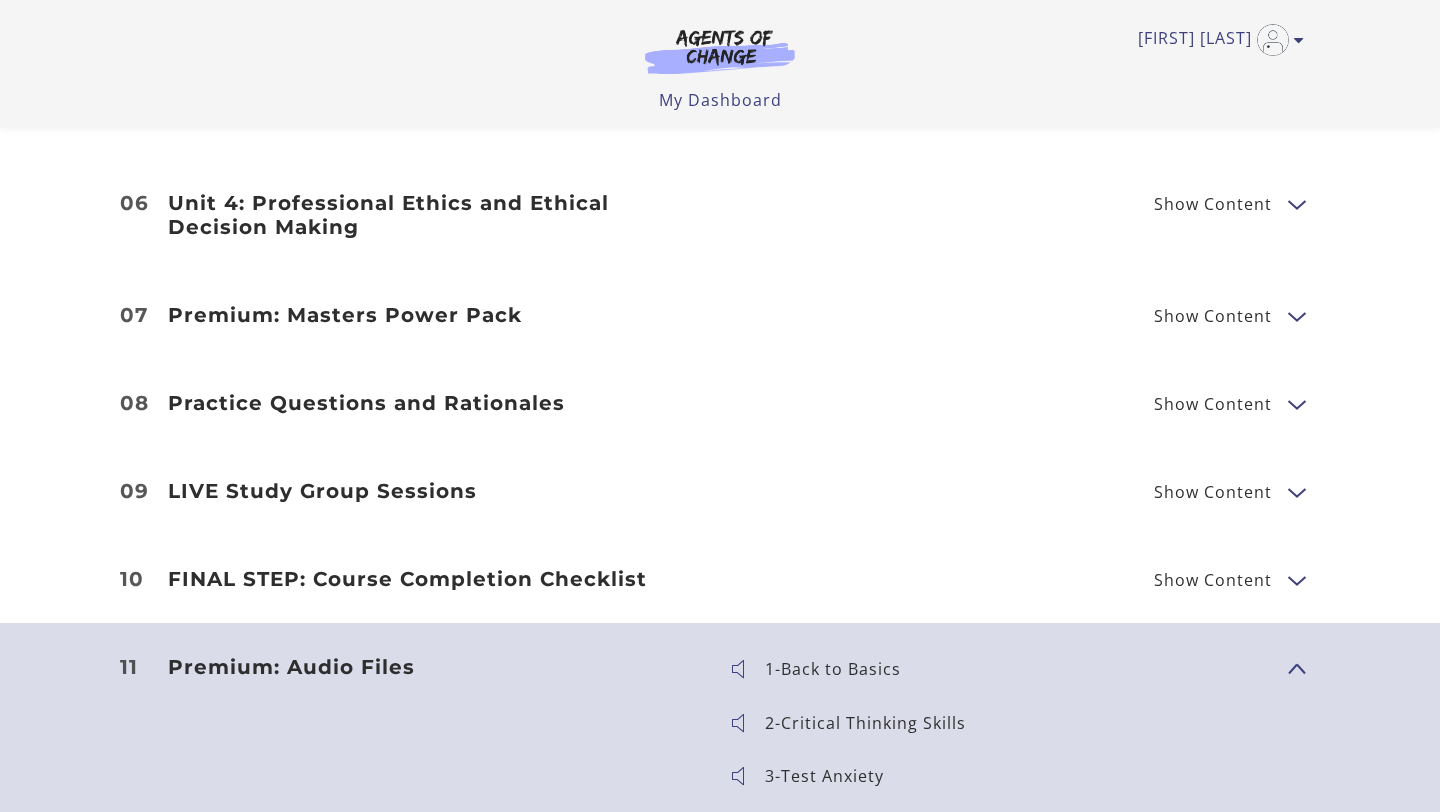scroll, scrollTop: 2856, scrollLeft: 0, axis: vertical 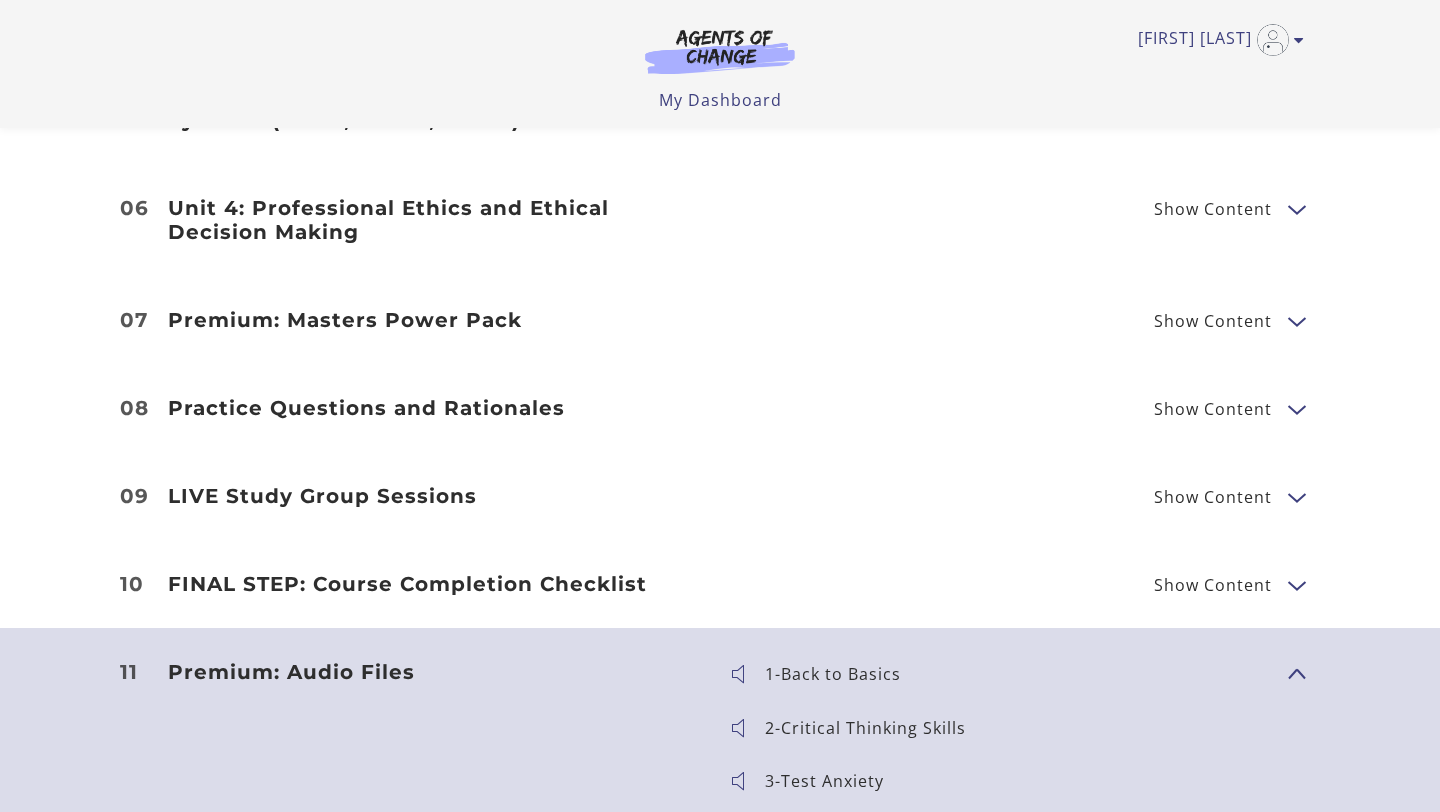 click on "Show Content" at bounding box center [1213, 585] 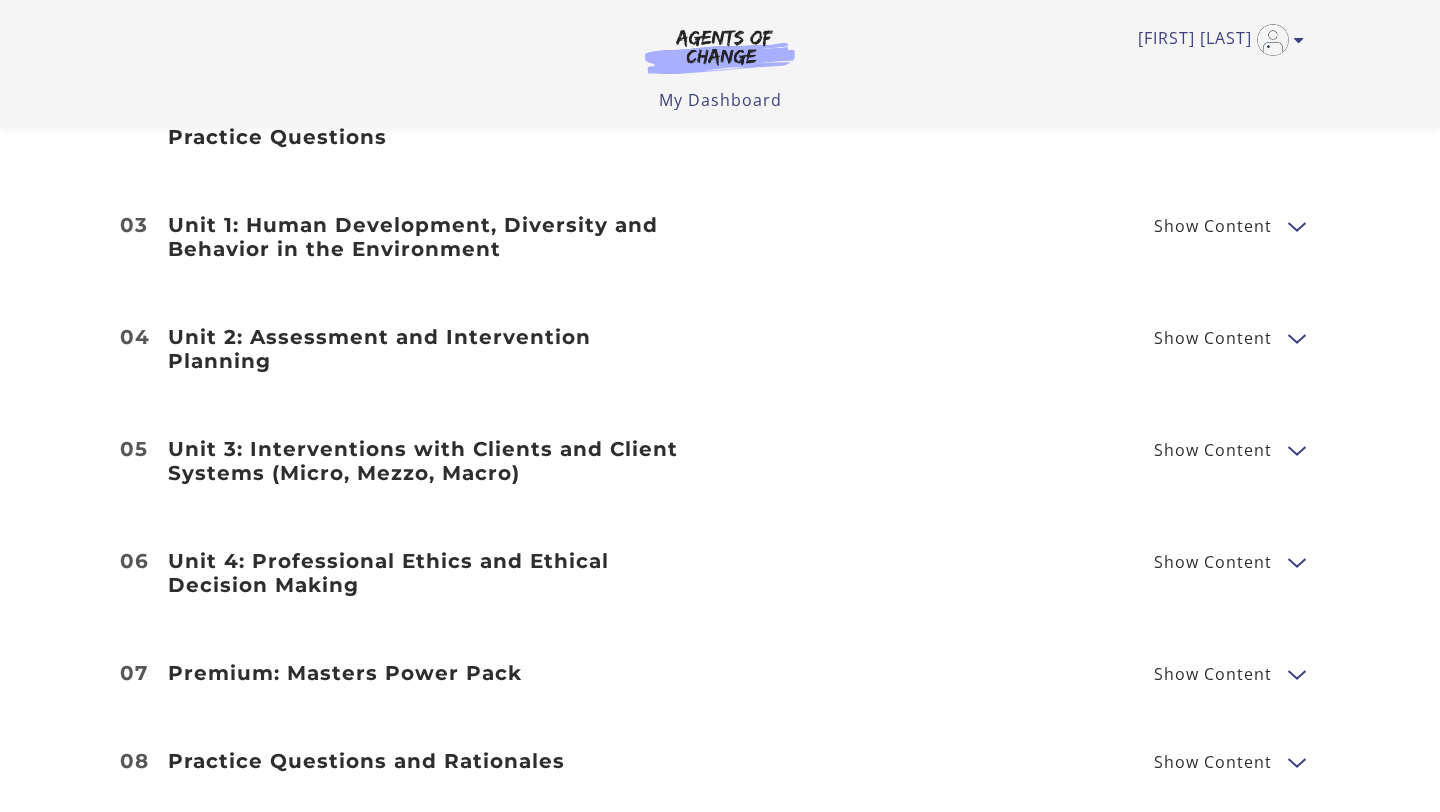 scroll, scrollTop: 2494, scrollLeft: 0, axis: vertical 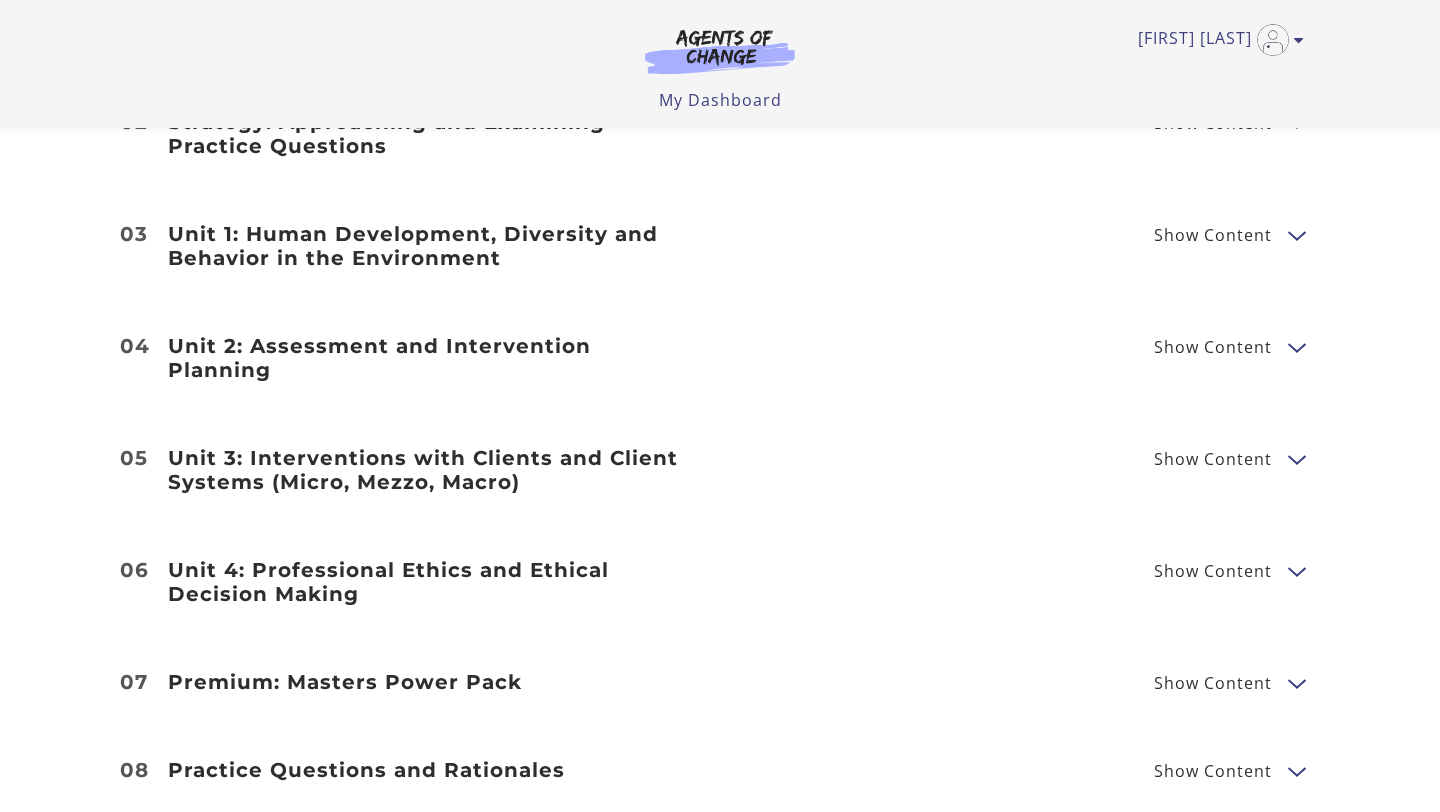 click on "Show Content" at bounding box center (1221, 234) 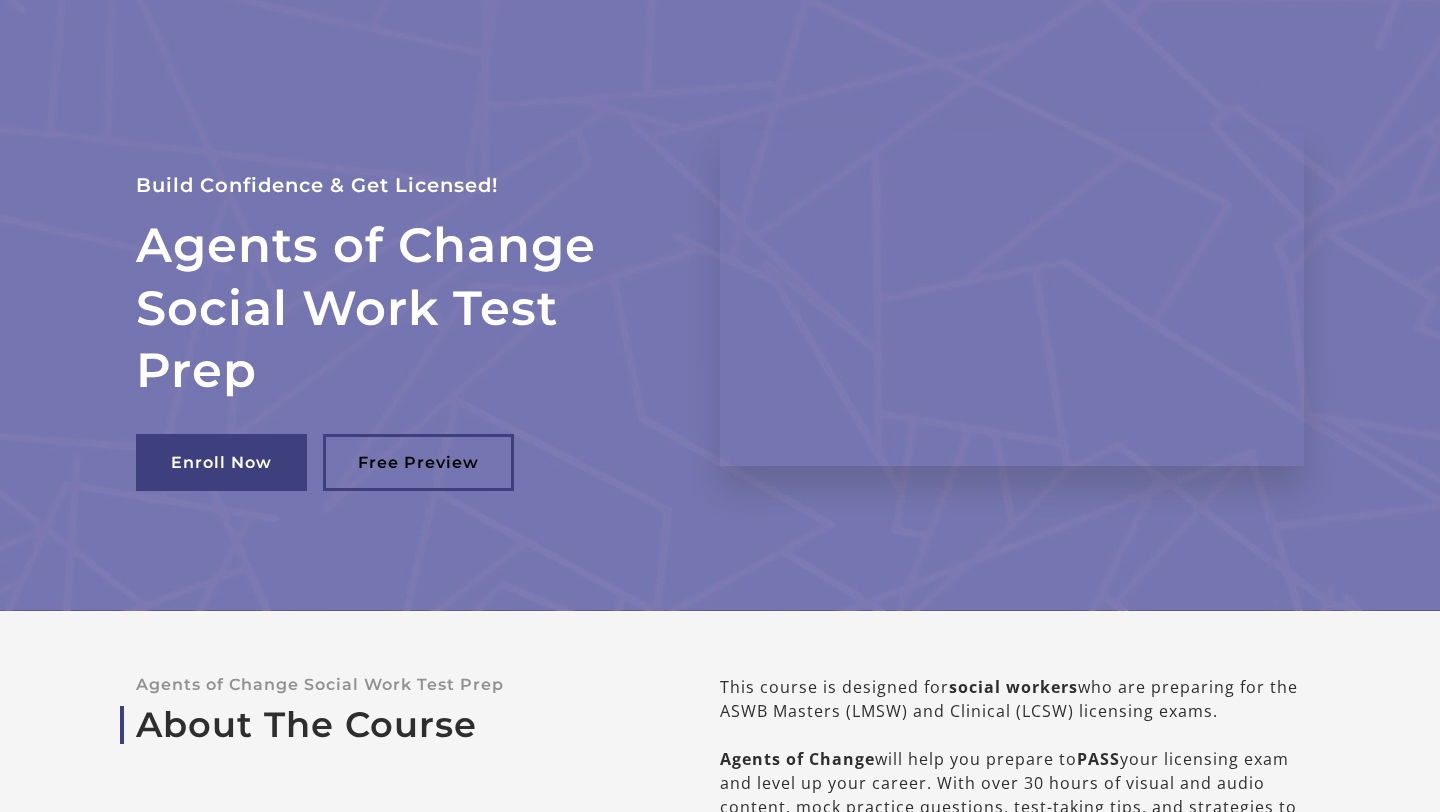 scroll, scrollTop: 0, scrollLeft: 0, axis: both 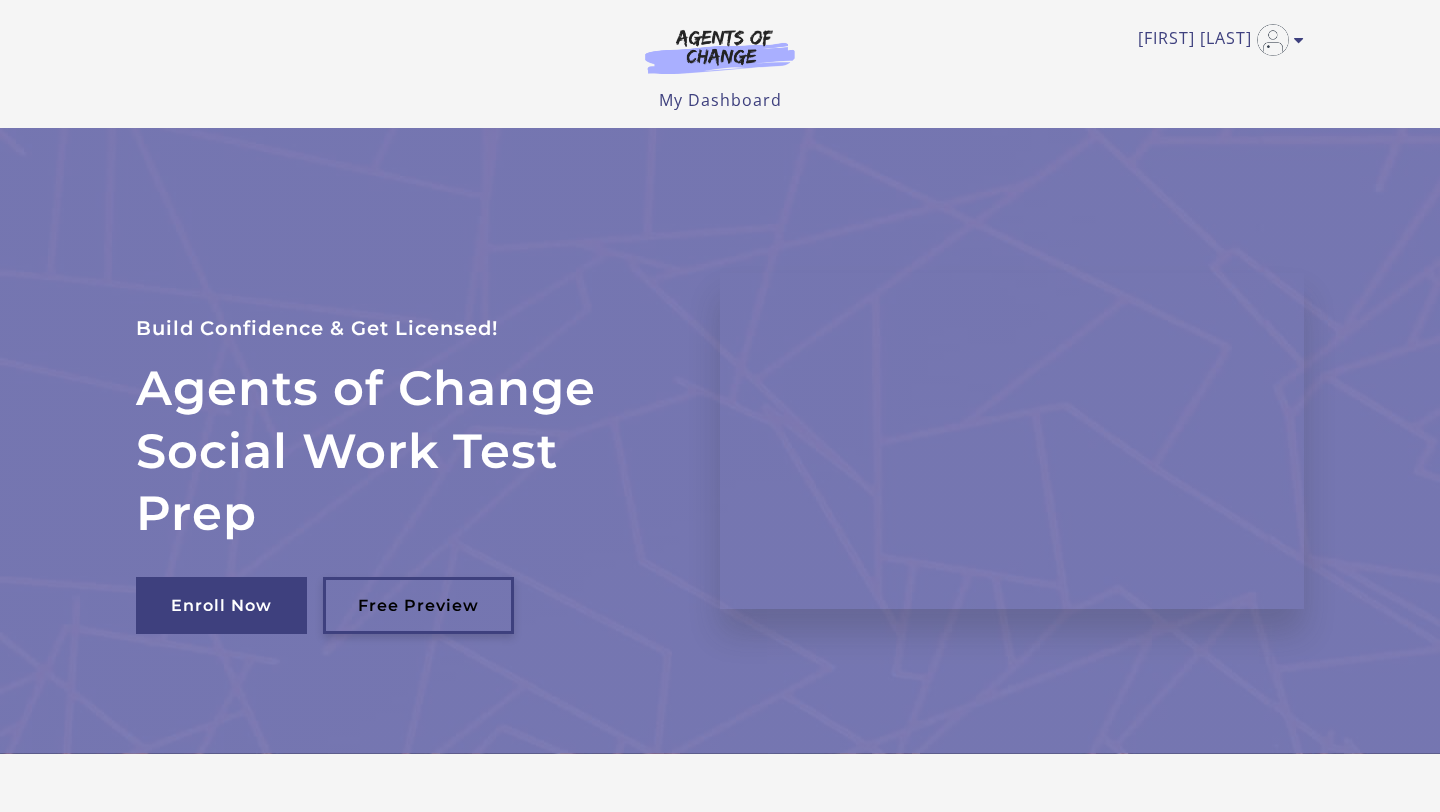 click on "Free Preview" at bounding box center [418, 605] 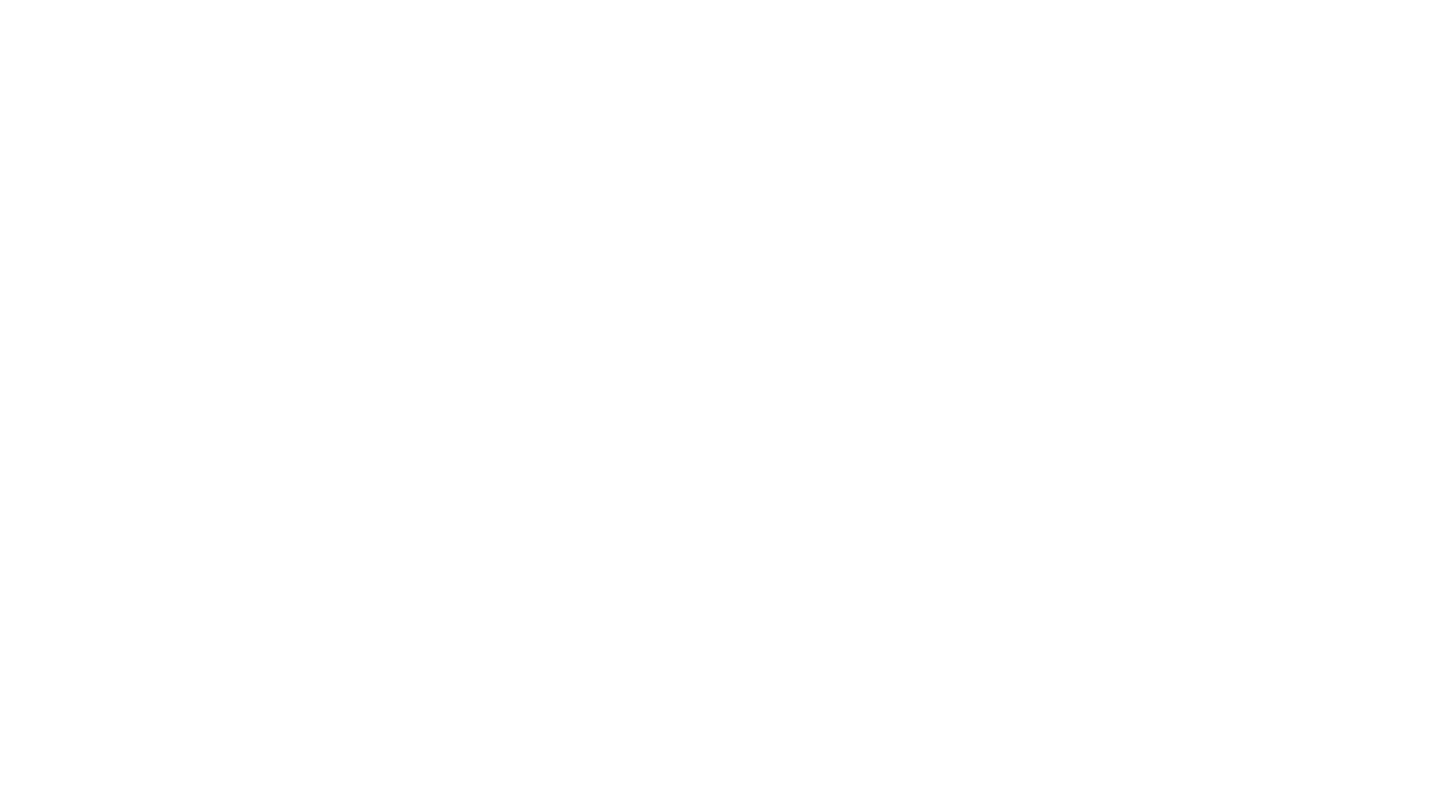 scroll, scrollTop: 0, scrollLeft: 0, axis: both 